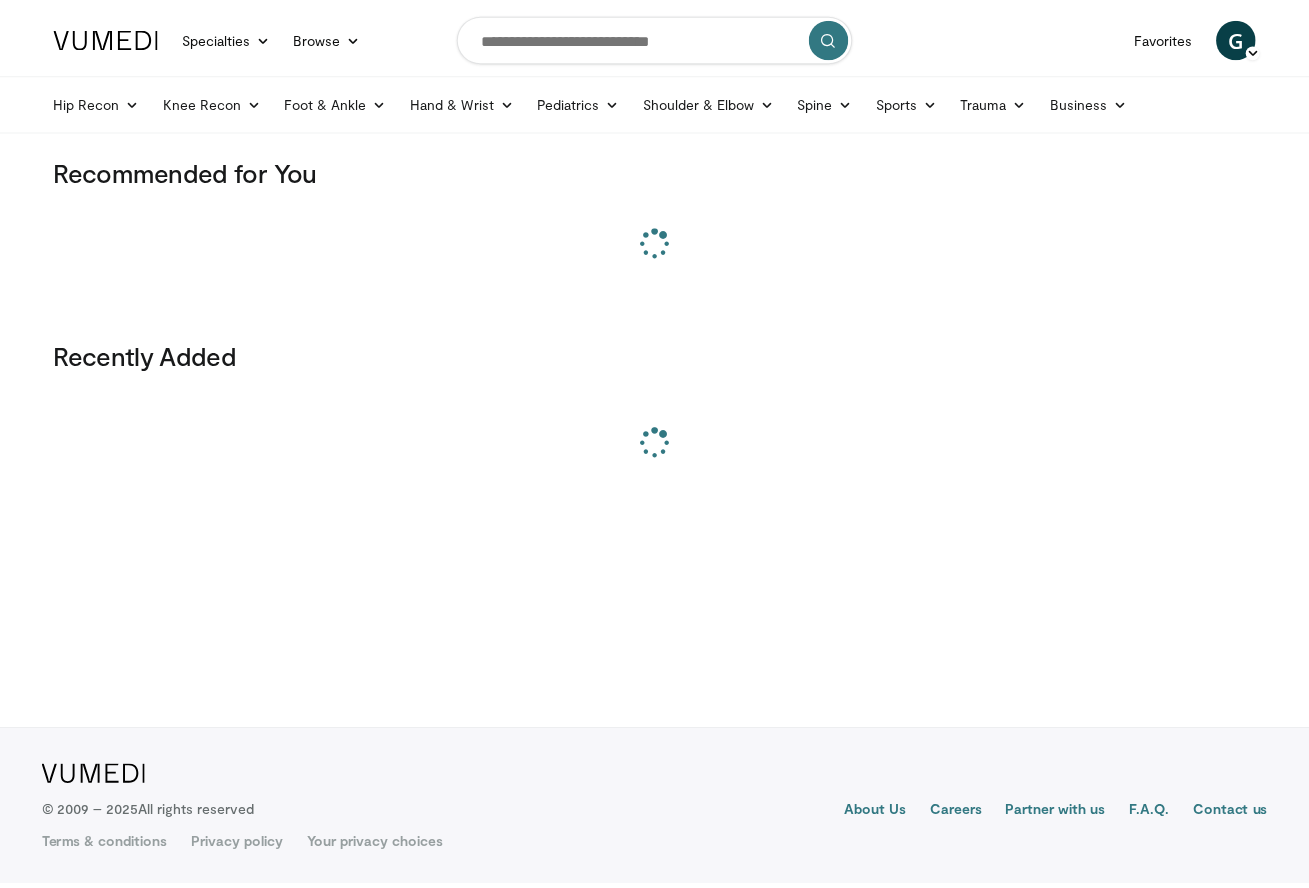 scroll, scrollTop: 0, scrollLeft: 0, axis: both 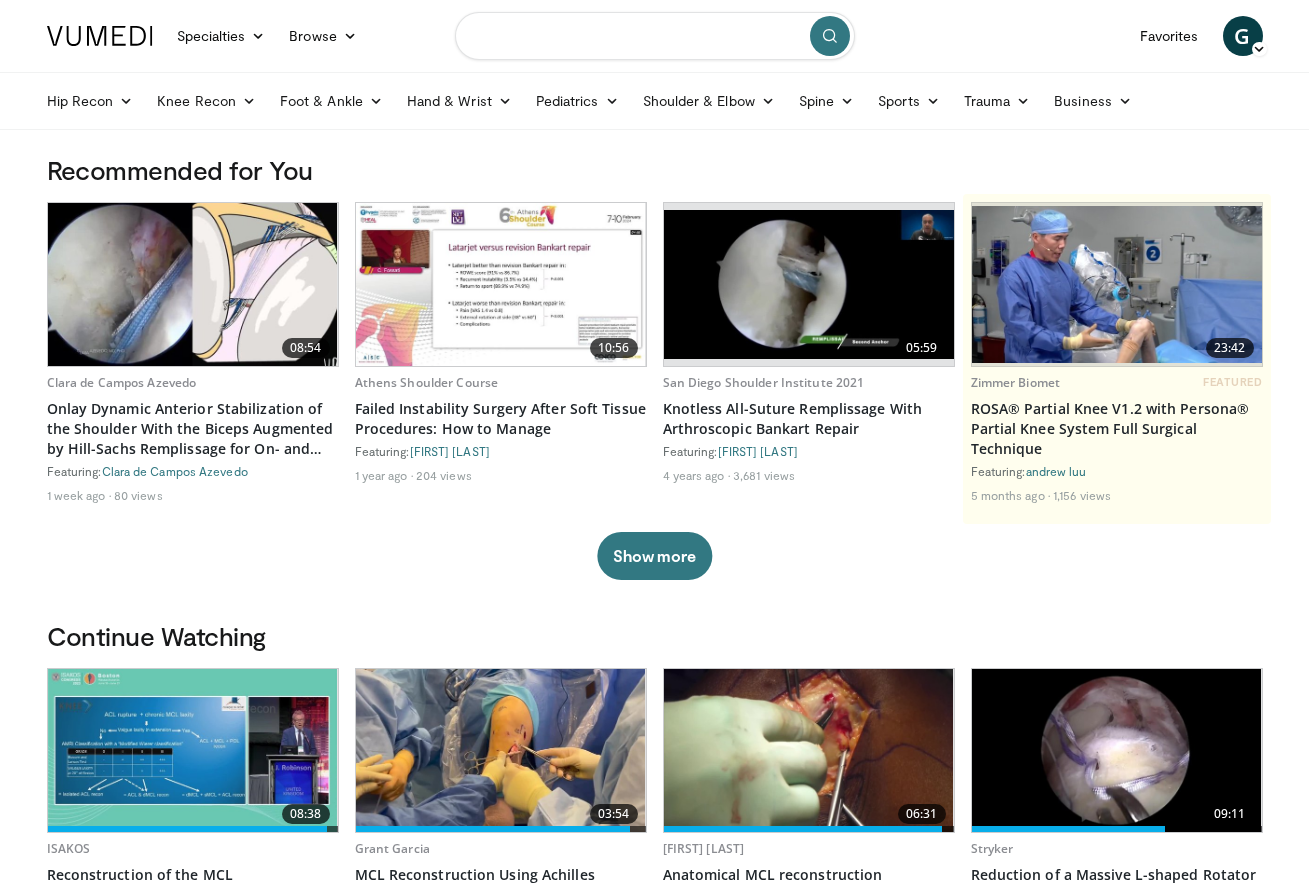 click at bounding box center (655, 36) 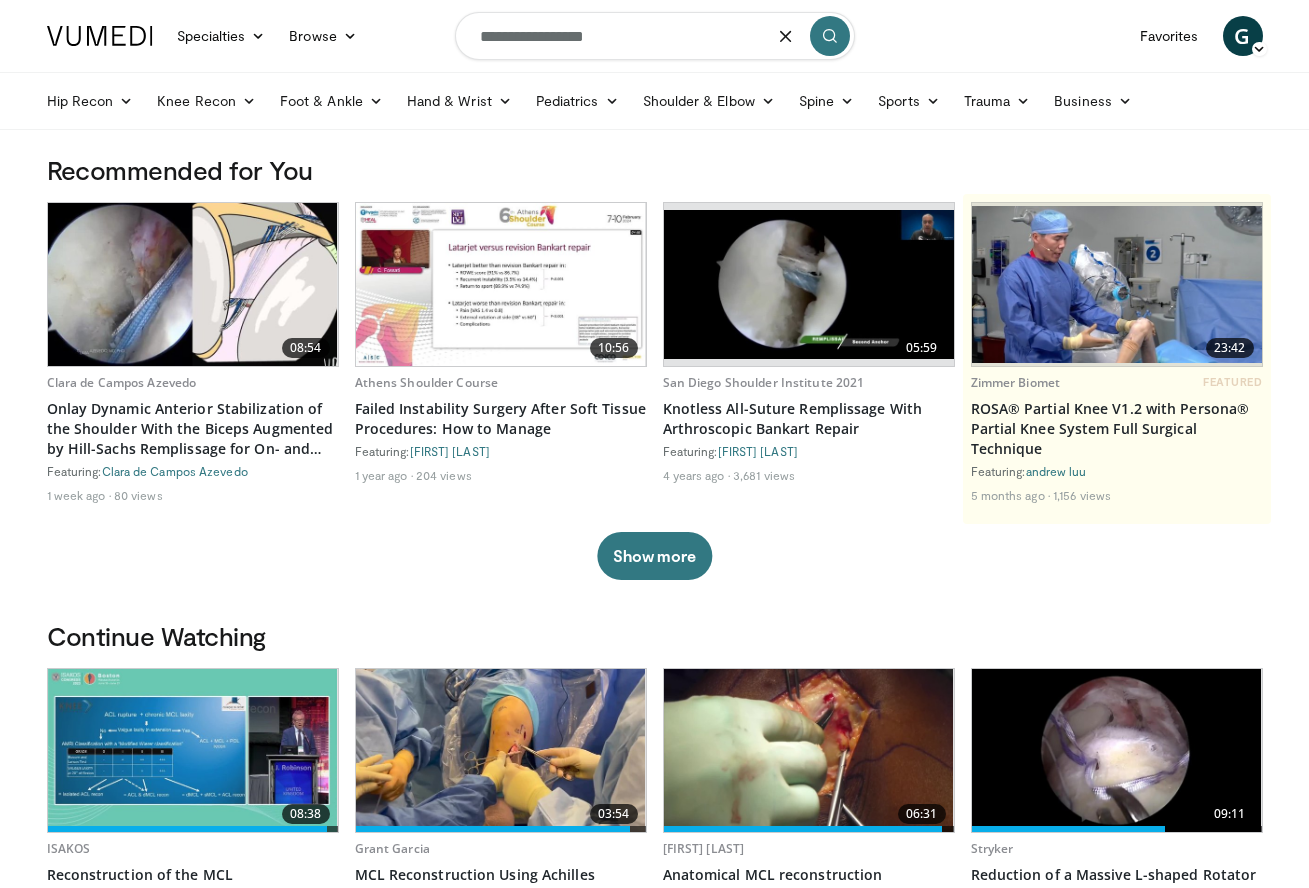 type on "**********" 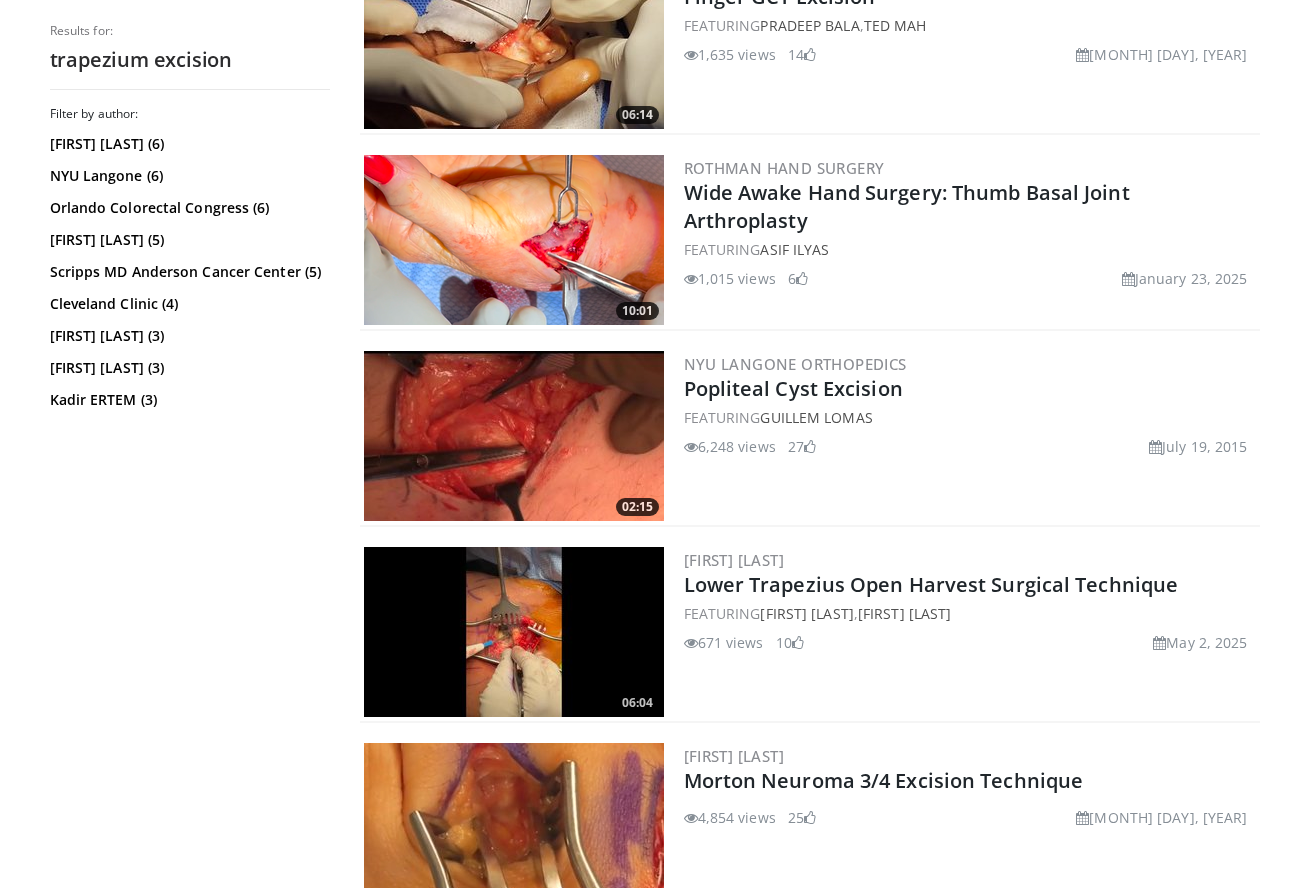 scroll, scrollTop: 2419, scrollLeft: 0, axis: vertical 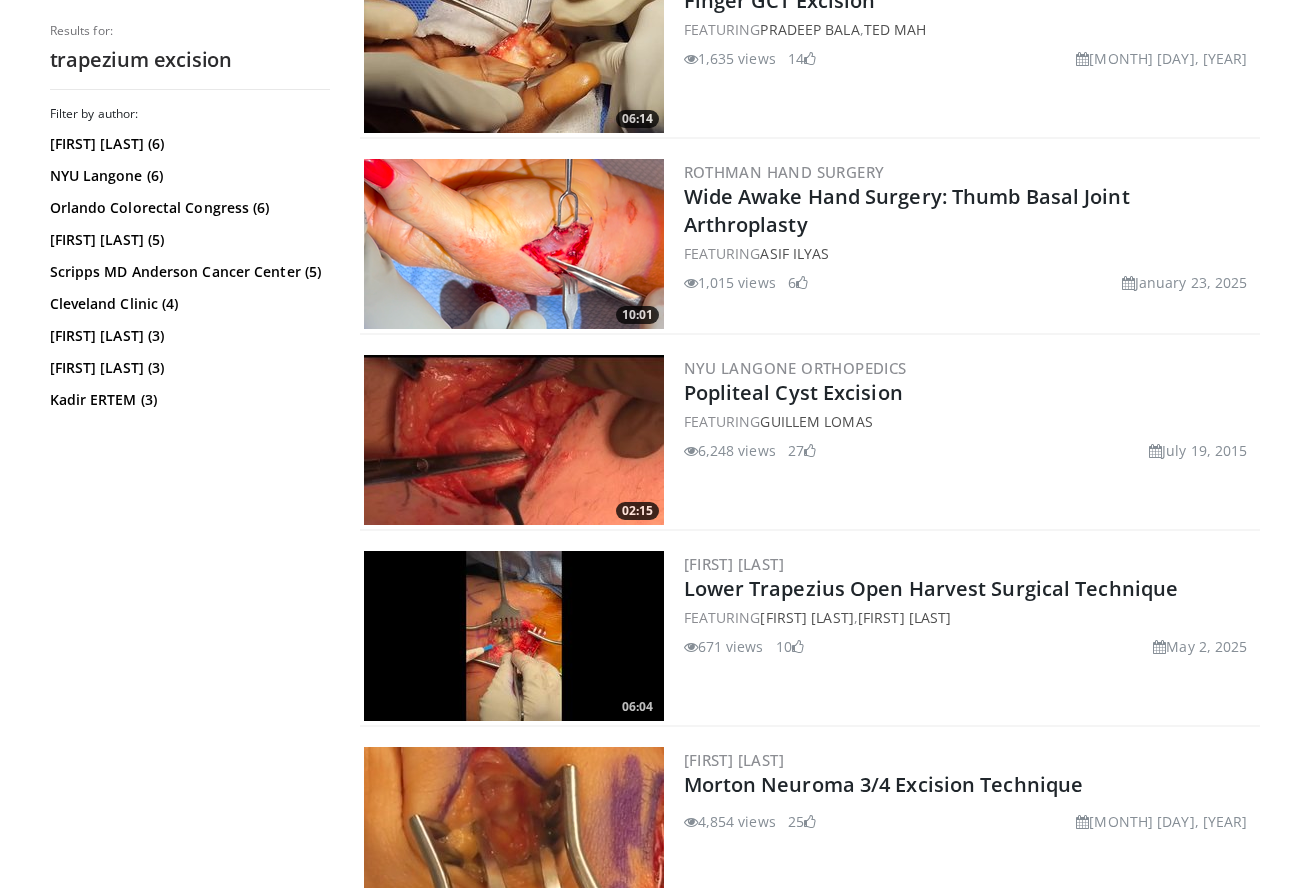 click on "Filter by author:
Dylan Lowe (6)
NYU Langone (6)
Orlando Colorectal Congress (6)
David Tuckman (5)
Scripps MD Anderson Cancer Center (5)
Cleveland Clinic (4)
Thomas Trumble (3)
Stephen Snyder (3)
Kadir ERTEM (3)
Vericel Burn Care . (3)
Laith Jazrawi (2)
Ian Lo (2)
Christopher Ahmad (2)
Jose Carlos Garcia Jr (2)
Darshan Kumar Jain (2)" at bounding box center [190, 490] 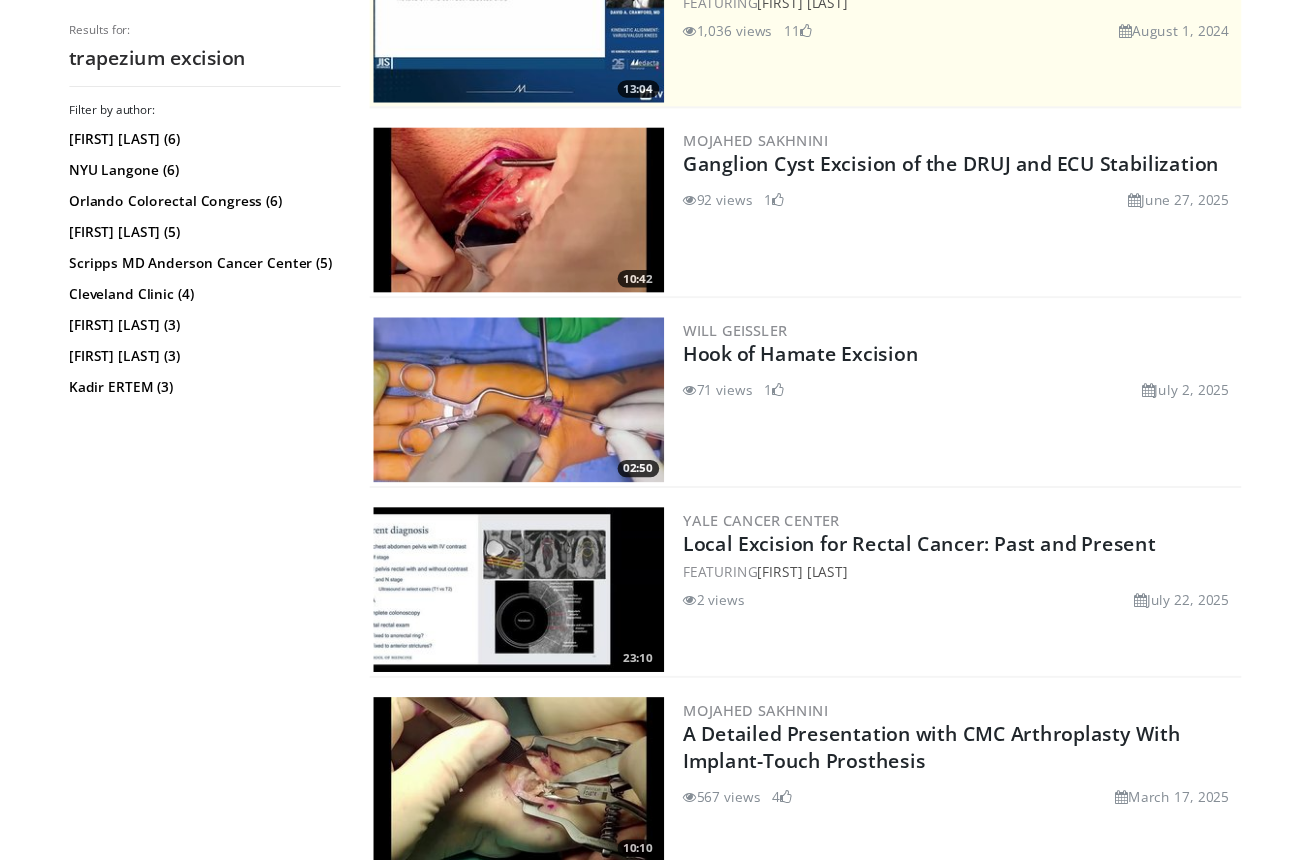 scroll, scrollTop: 0, scrollLeft: 0, axis: both 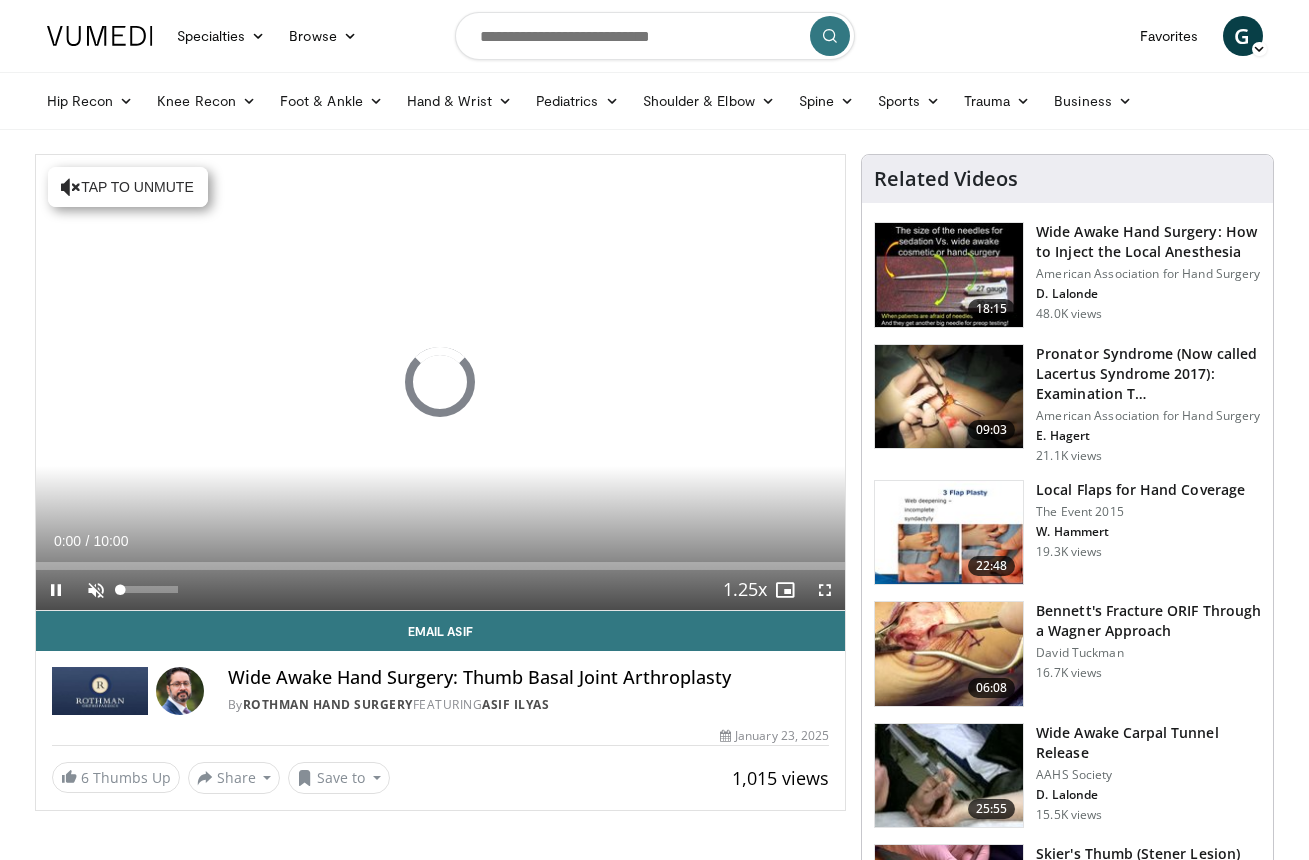 click at bounding box center (96, 590) 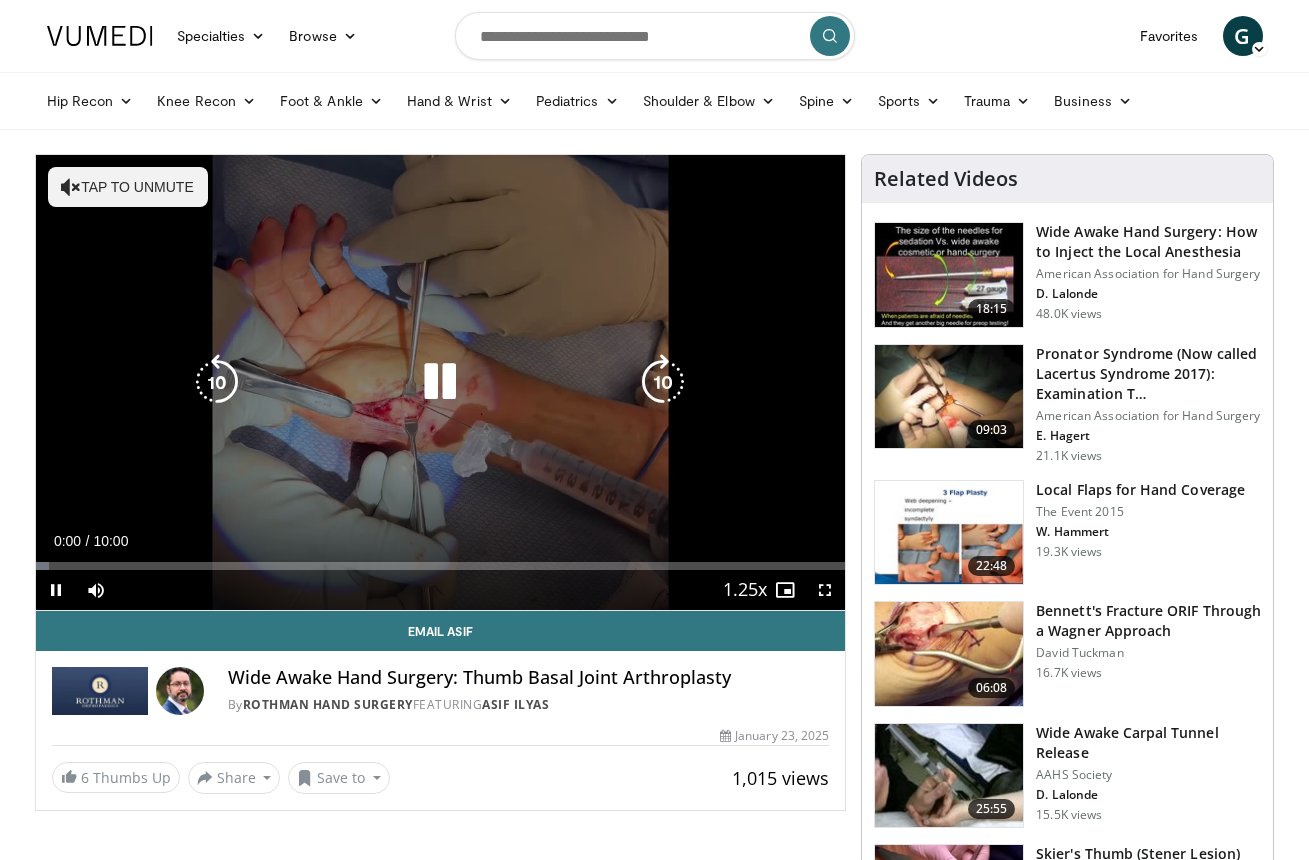 click on "Tap to unmute" at bounding box center [128, 187] 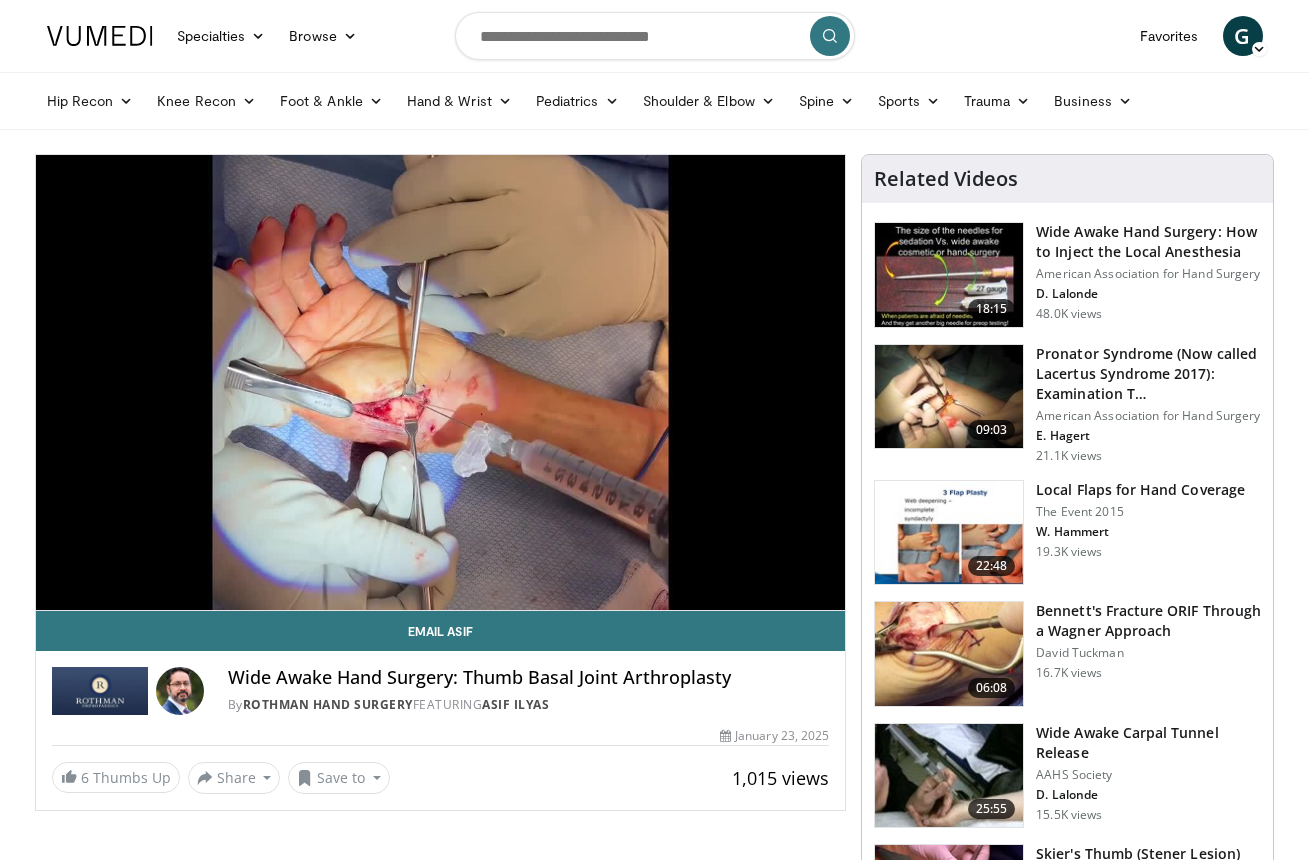 click on "**********" at bounding box center (441, 383) 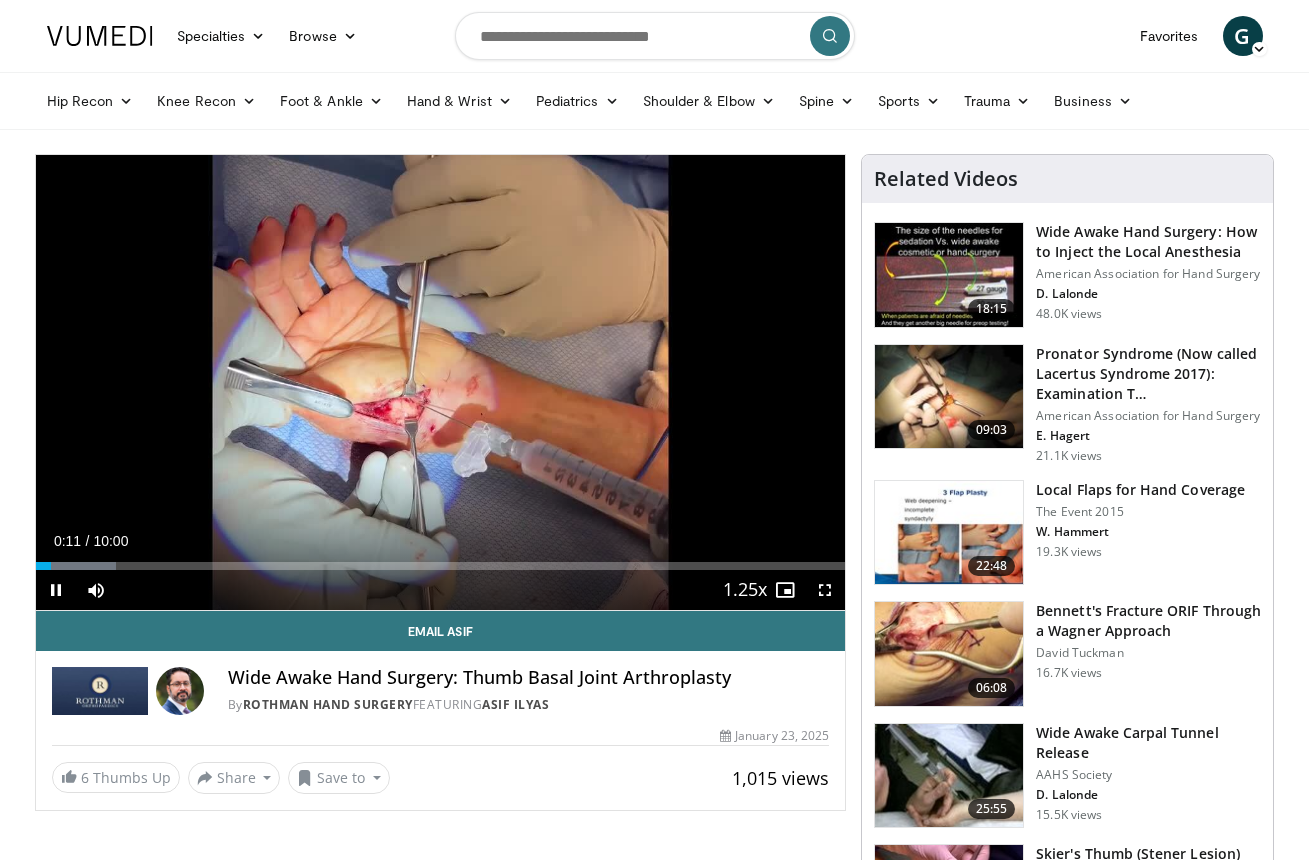 click at bounding box center [825, 590] 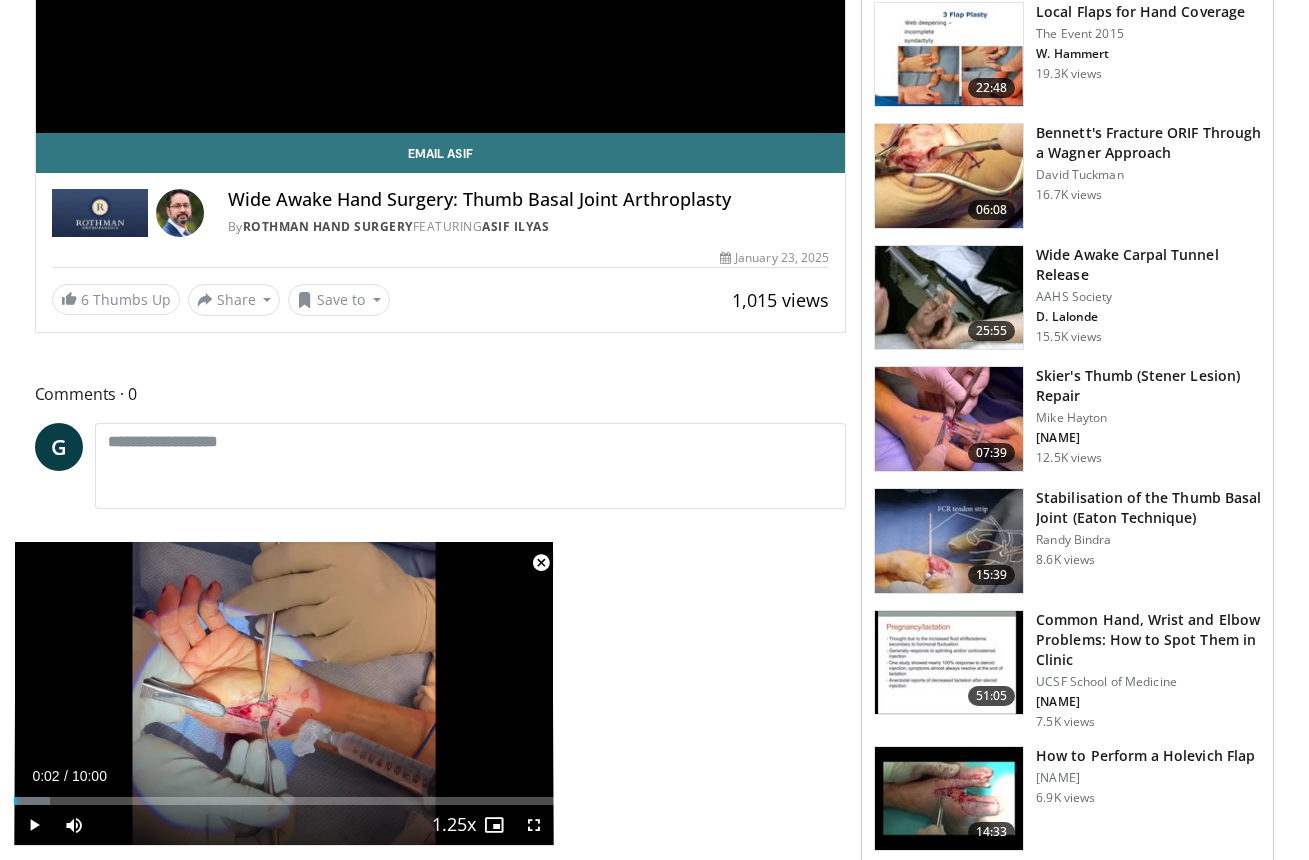 scroll, scrollTop: 316, scrollLeft: 0, axis: vertical 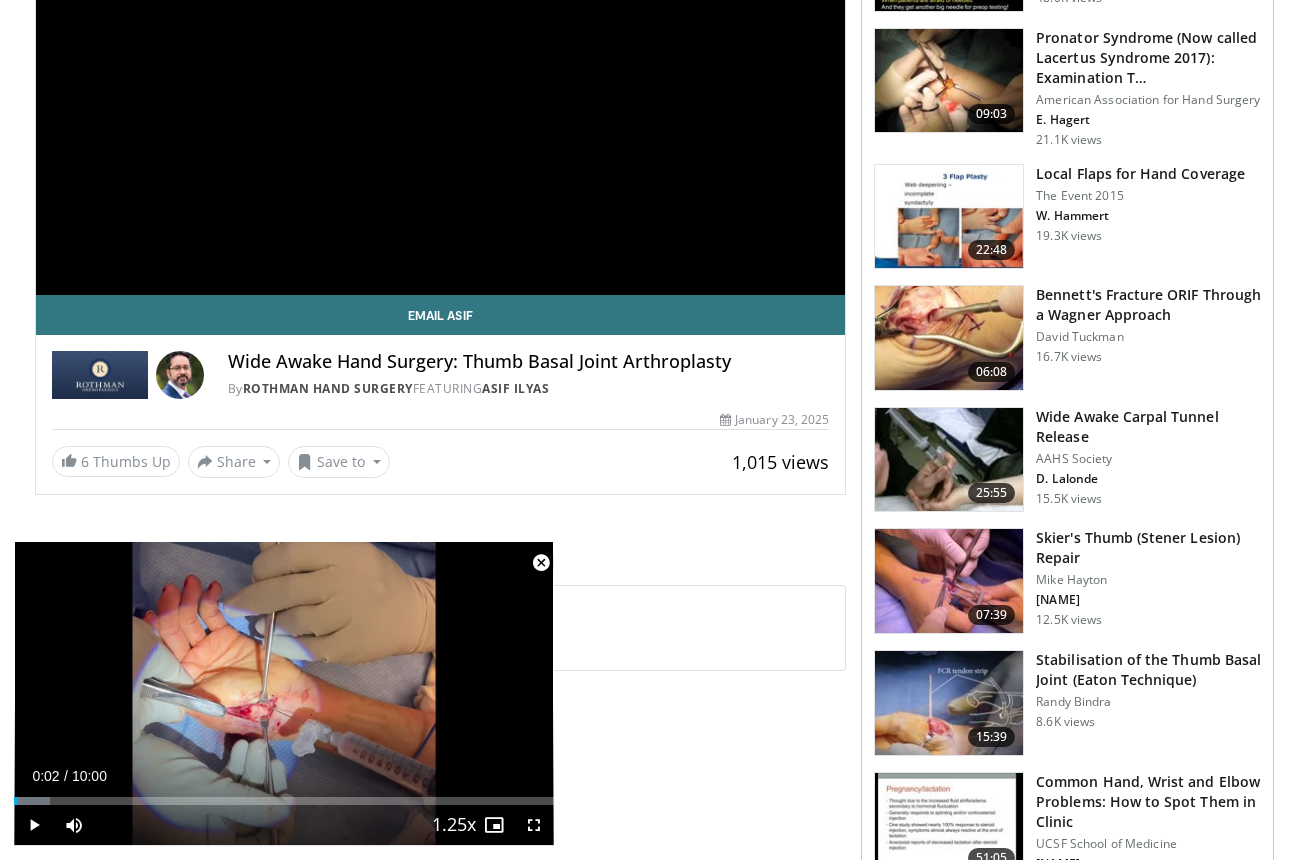 click at bounding box center [949, 703] 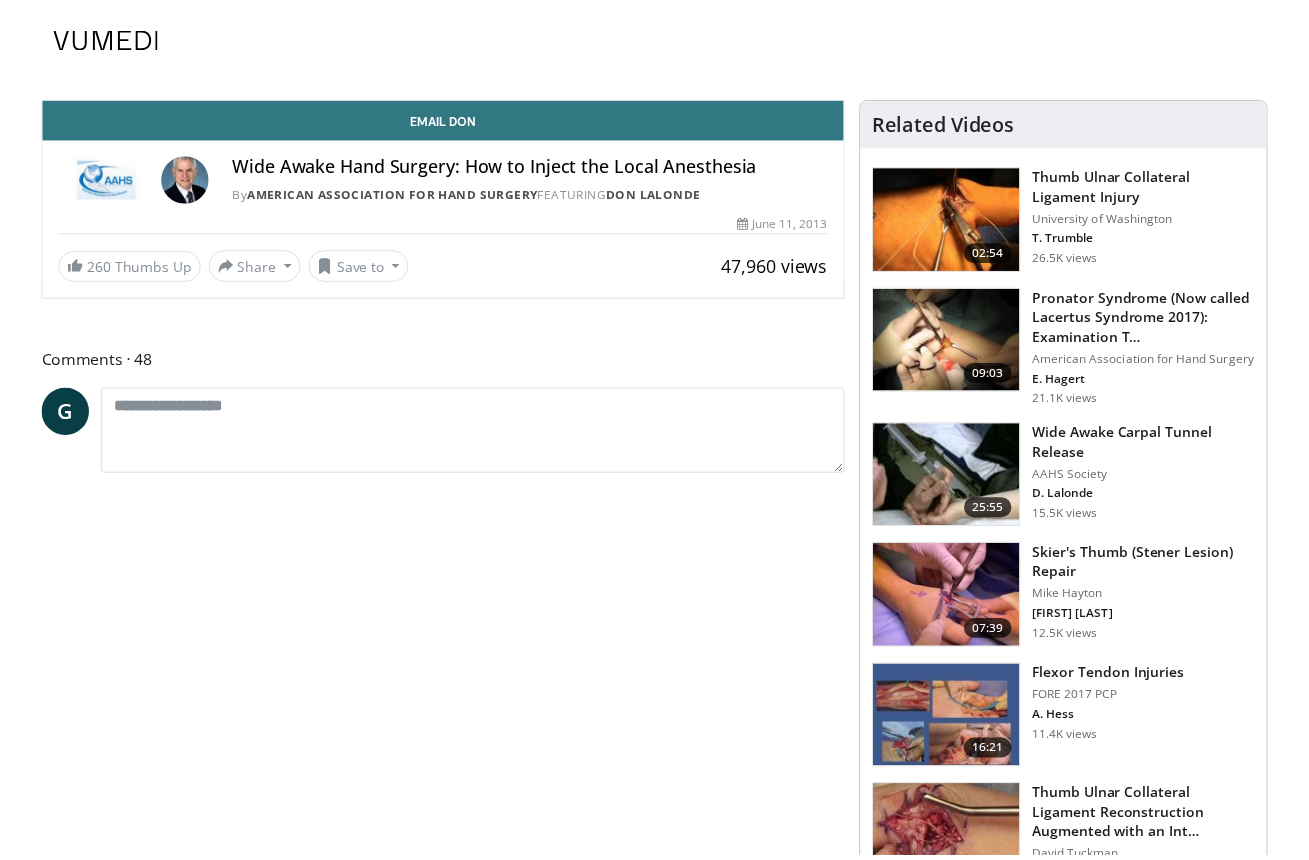 scroll, scrollTop: 0, scrollLeft: 0, axis: both 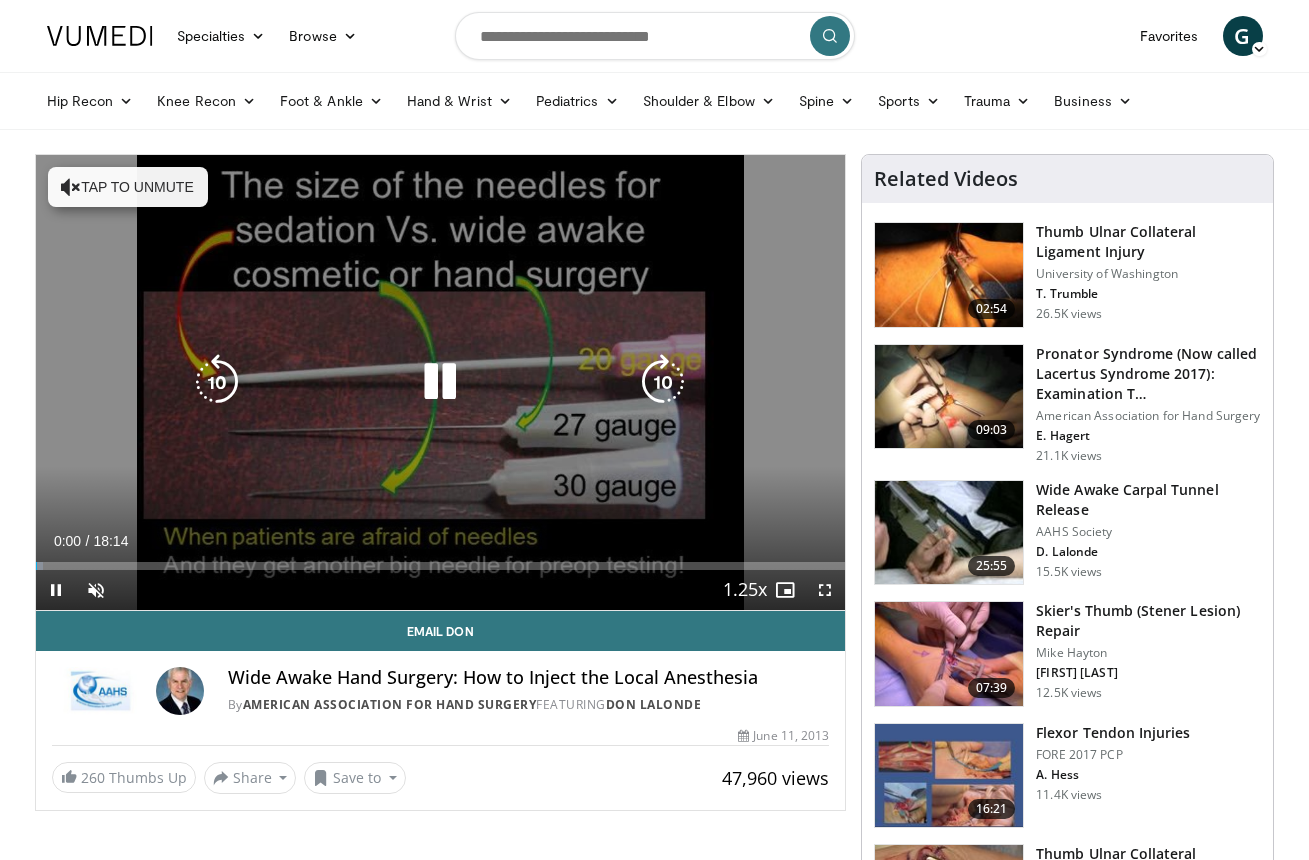 click on "10 seconds
Tap to unmute" at bounding box center (441, 382) 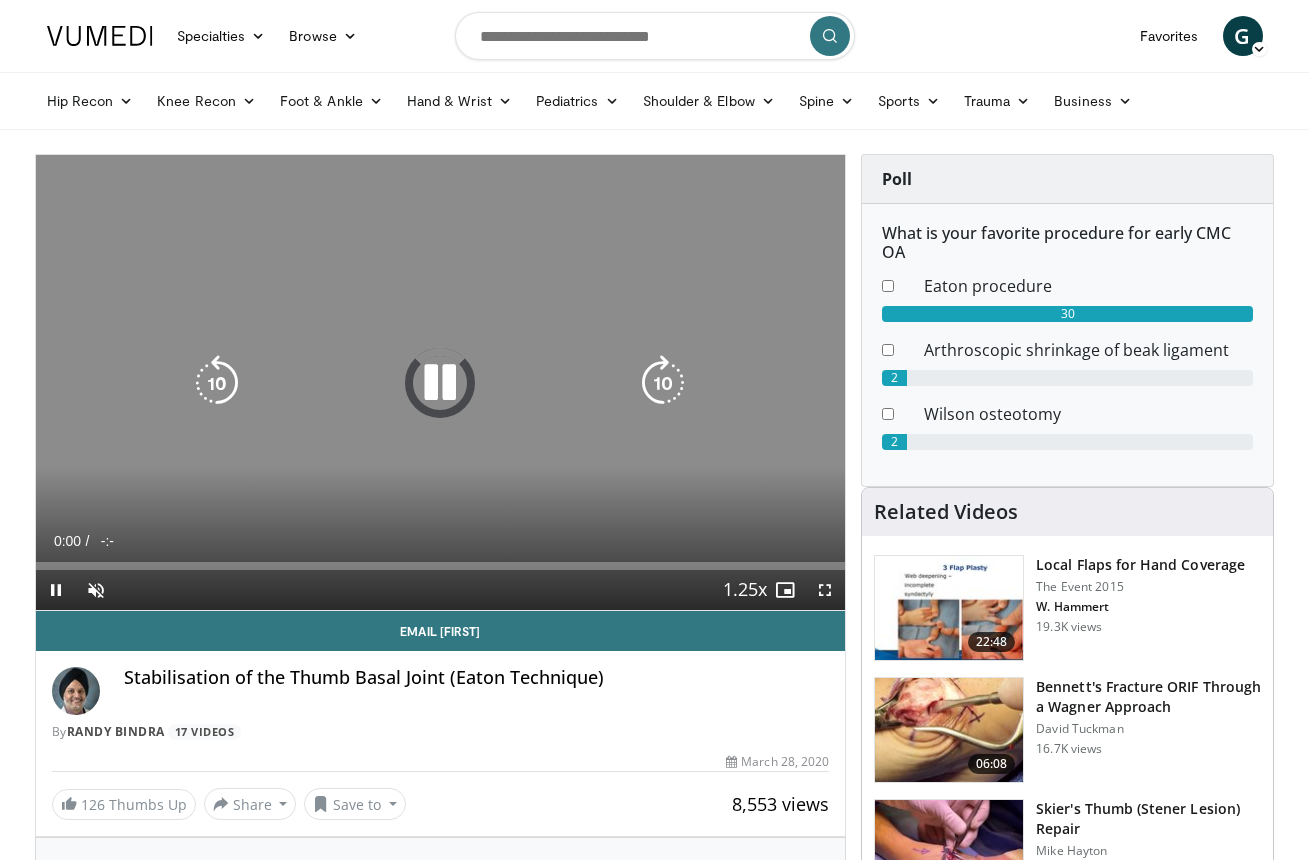 scroll, scrollTop: 0, scrollLeft: 0, axis: both 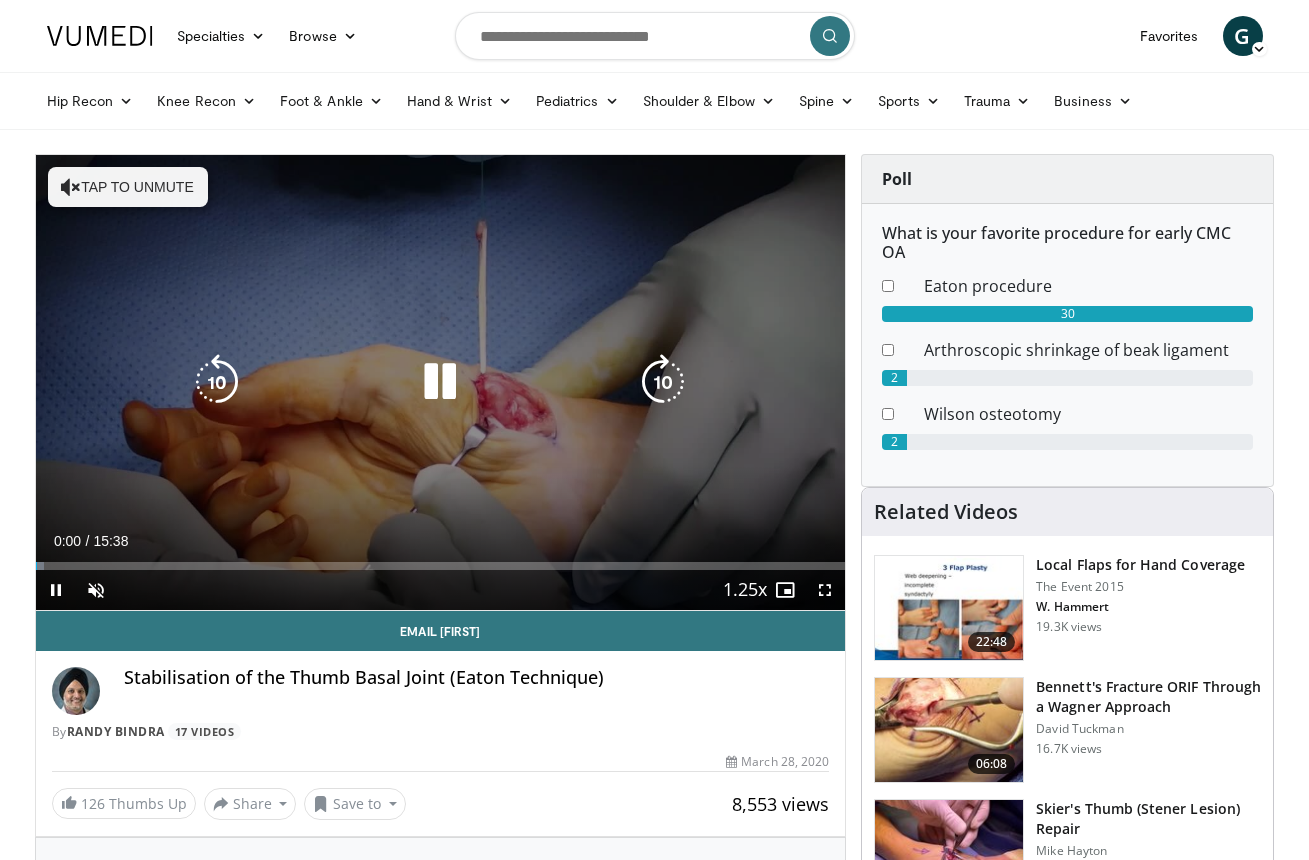 click on "Tap to unmute" at bounding box center (128, 187) 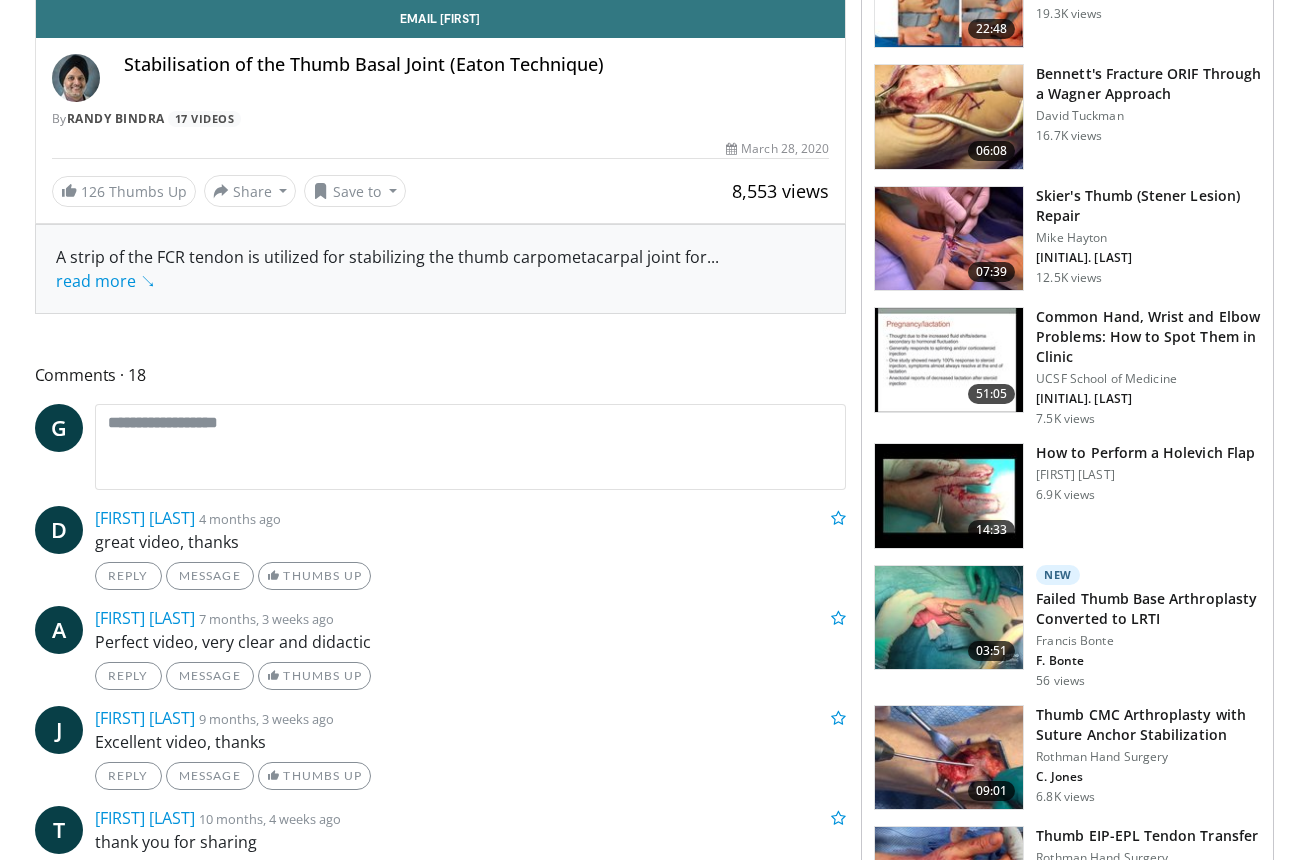 scroll, scrollTop: 0, scrollLeft: 0, axis: both 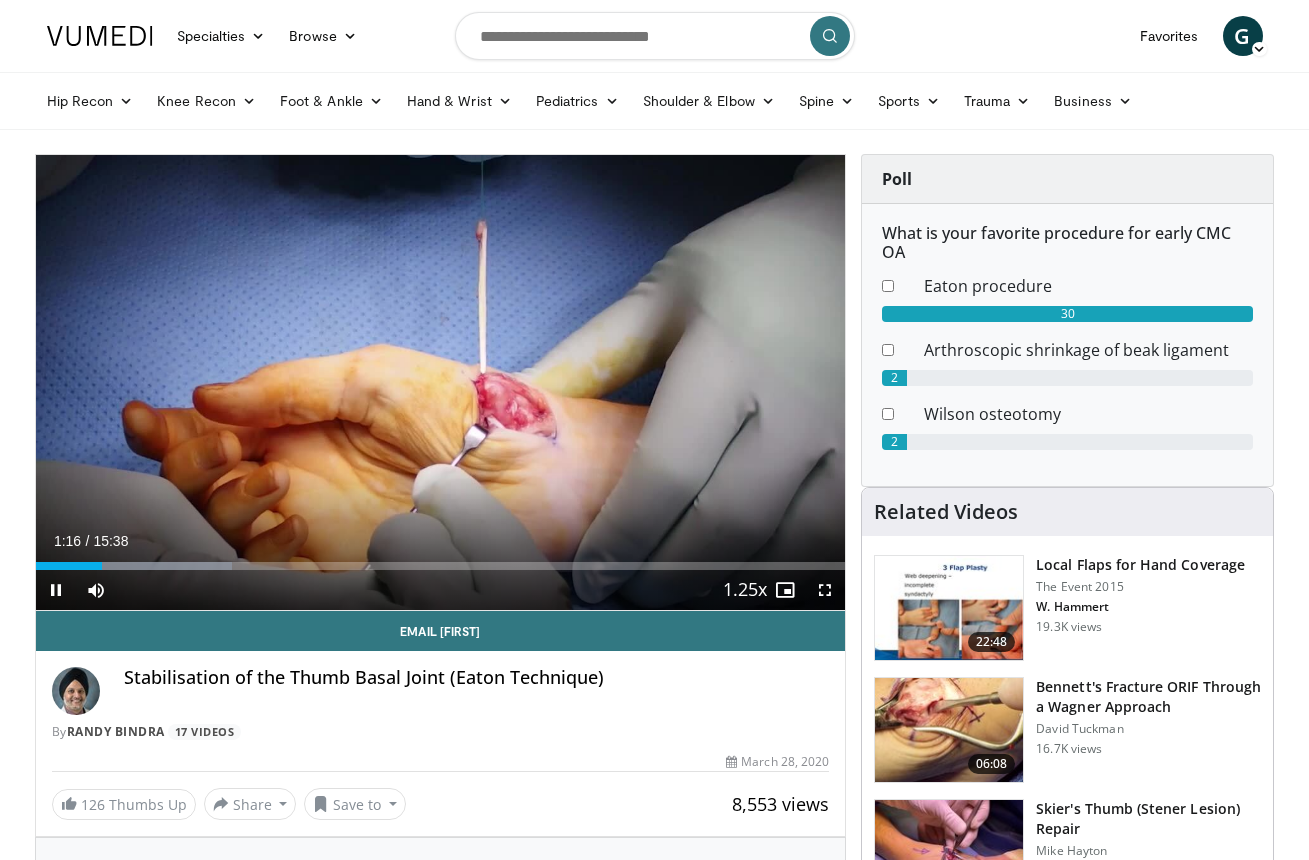 click at bounding box center [825, 590] 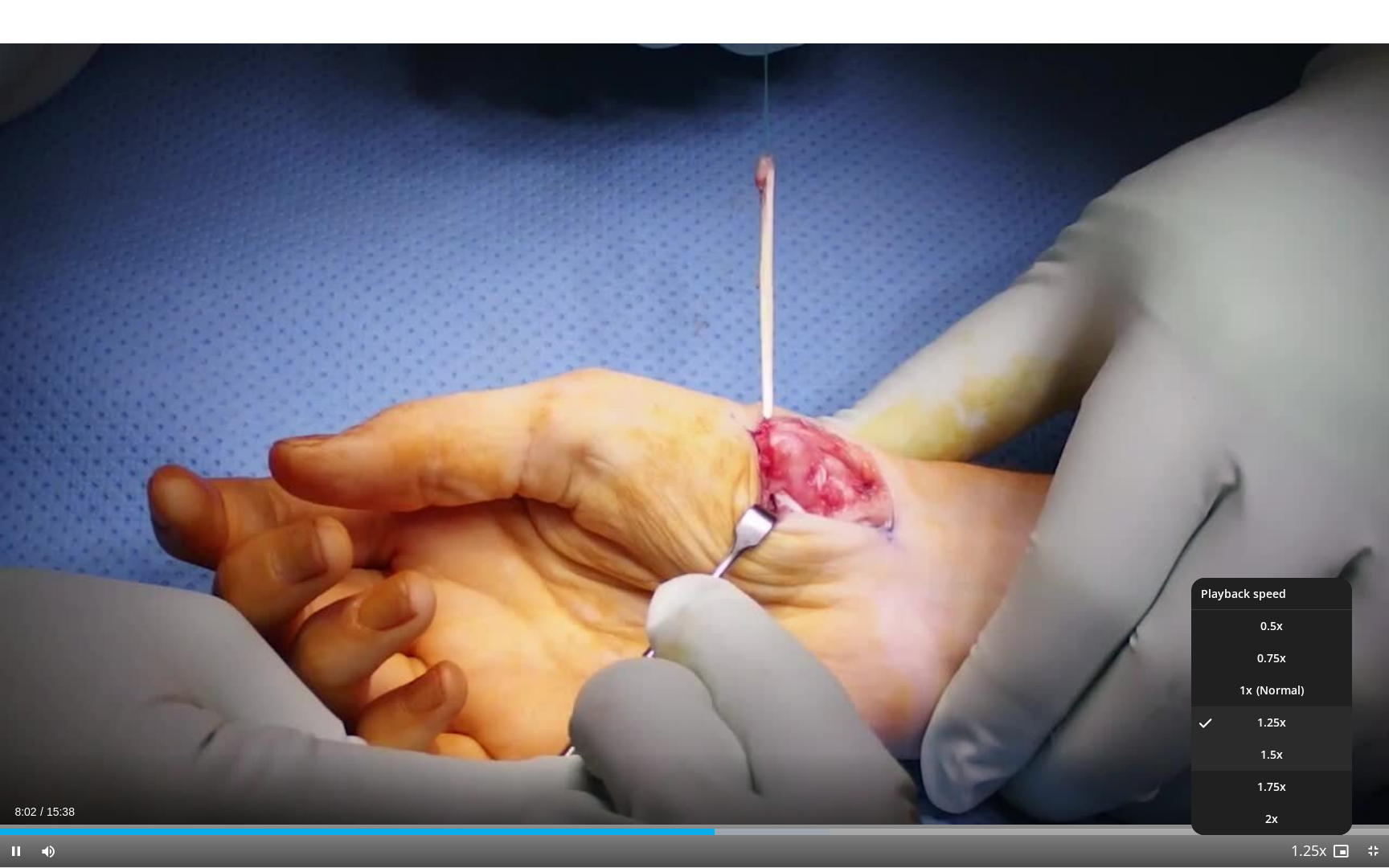 click on "1.5x" at bounding box center [1272, 755] 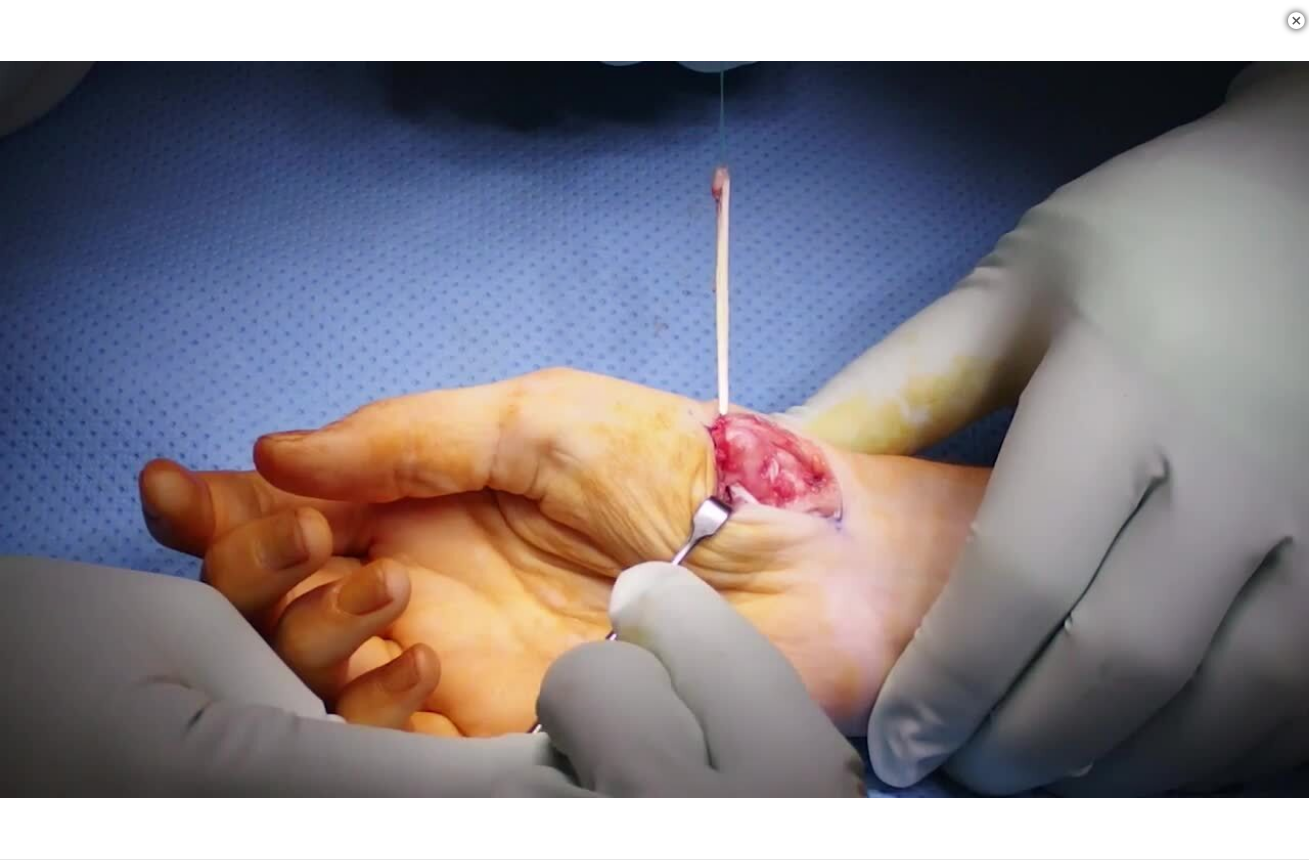 scroll, scrollTop: 792, scrollLeft: 0, axis: vertical 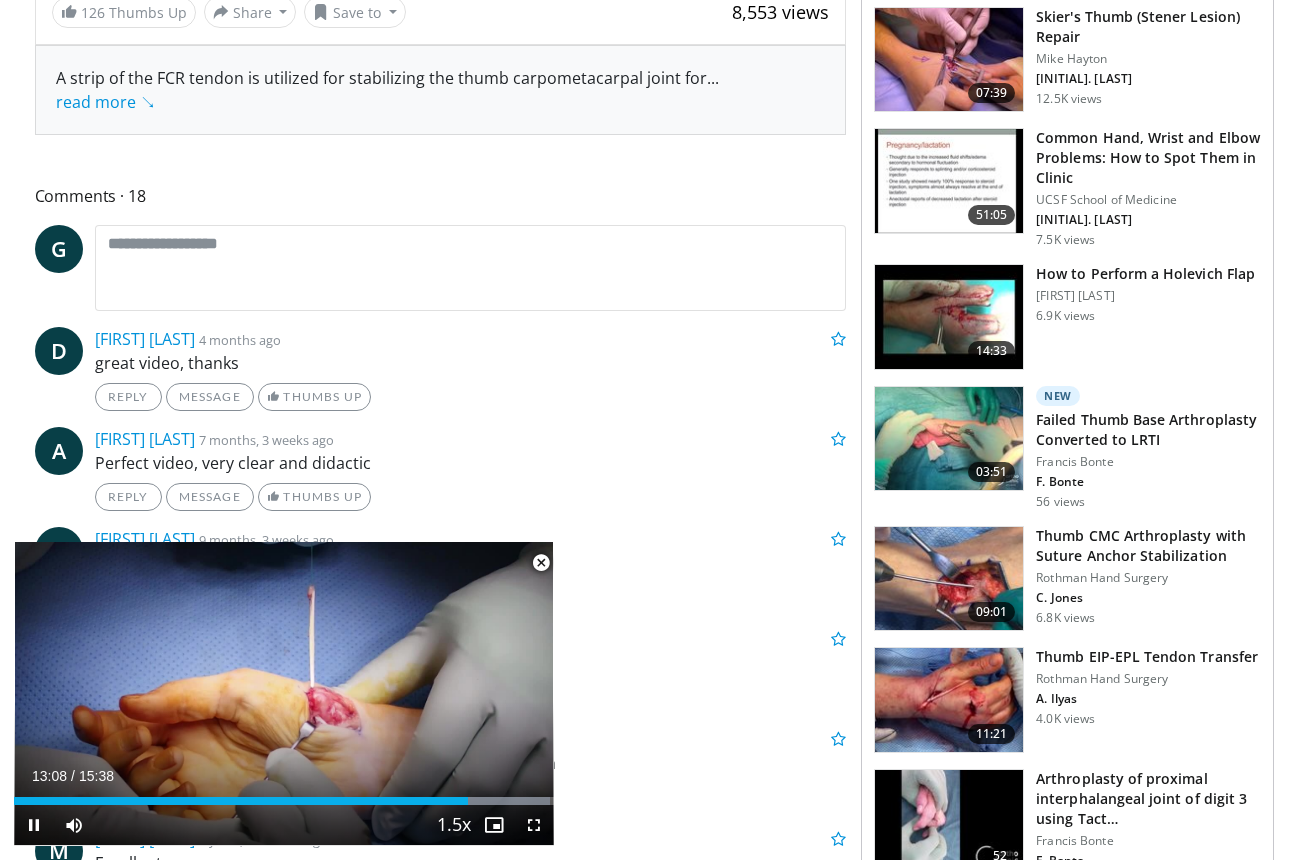 click at bounding box center [494, 825] 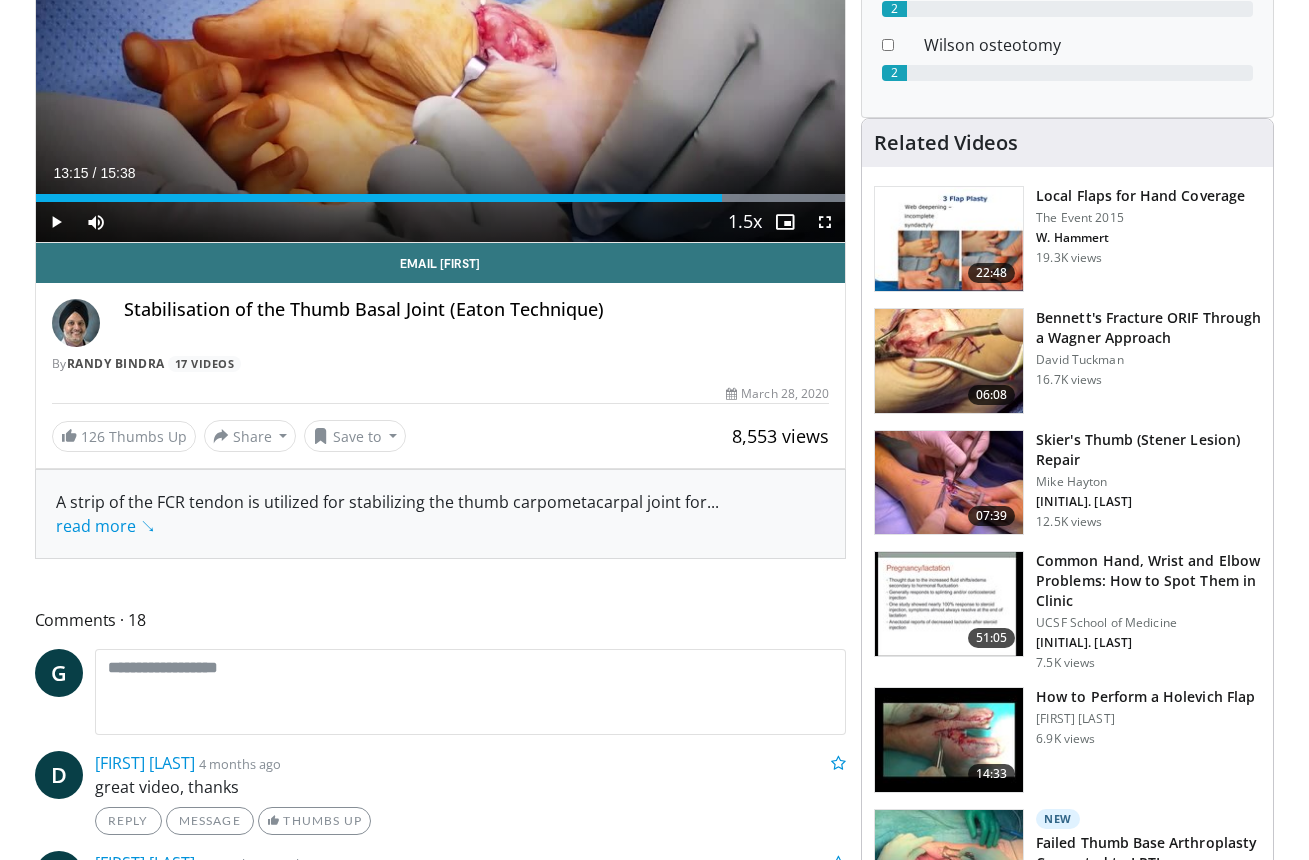 scroll, scrollTop: 0, scrollLeft: 0, axis: both 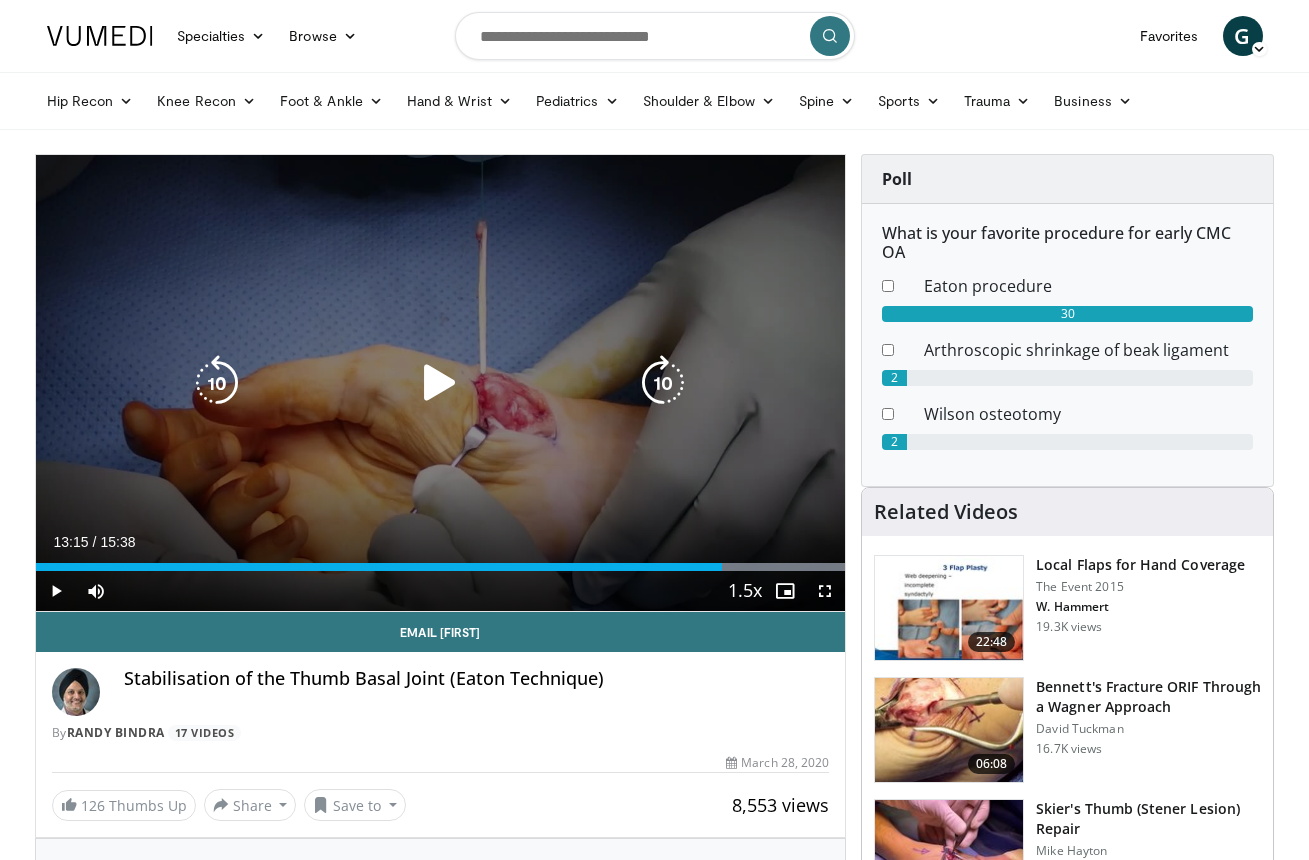 click at bounding box center (440, 383) 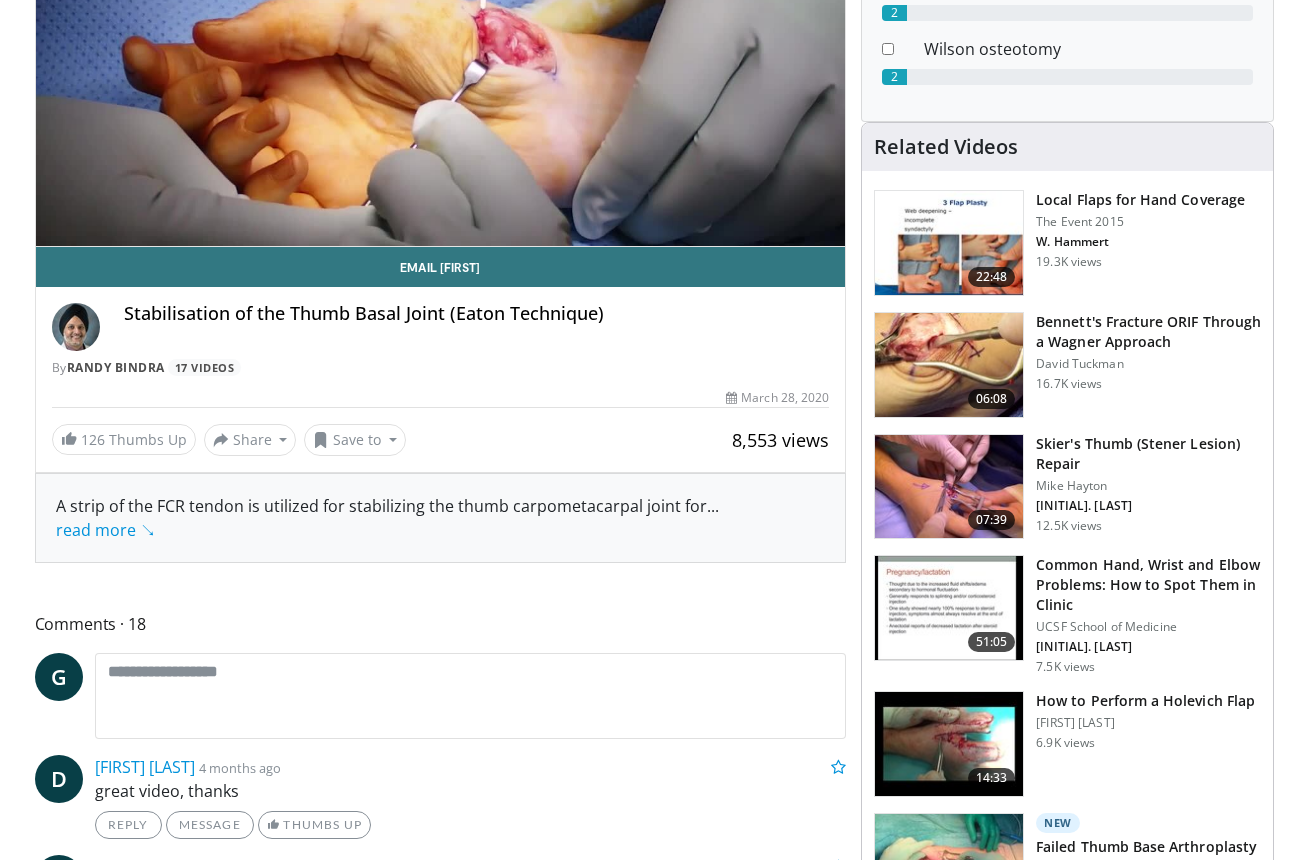 scroll, scrollTop: 389, scrollLeft: 0, axis: vertical 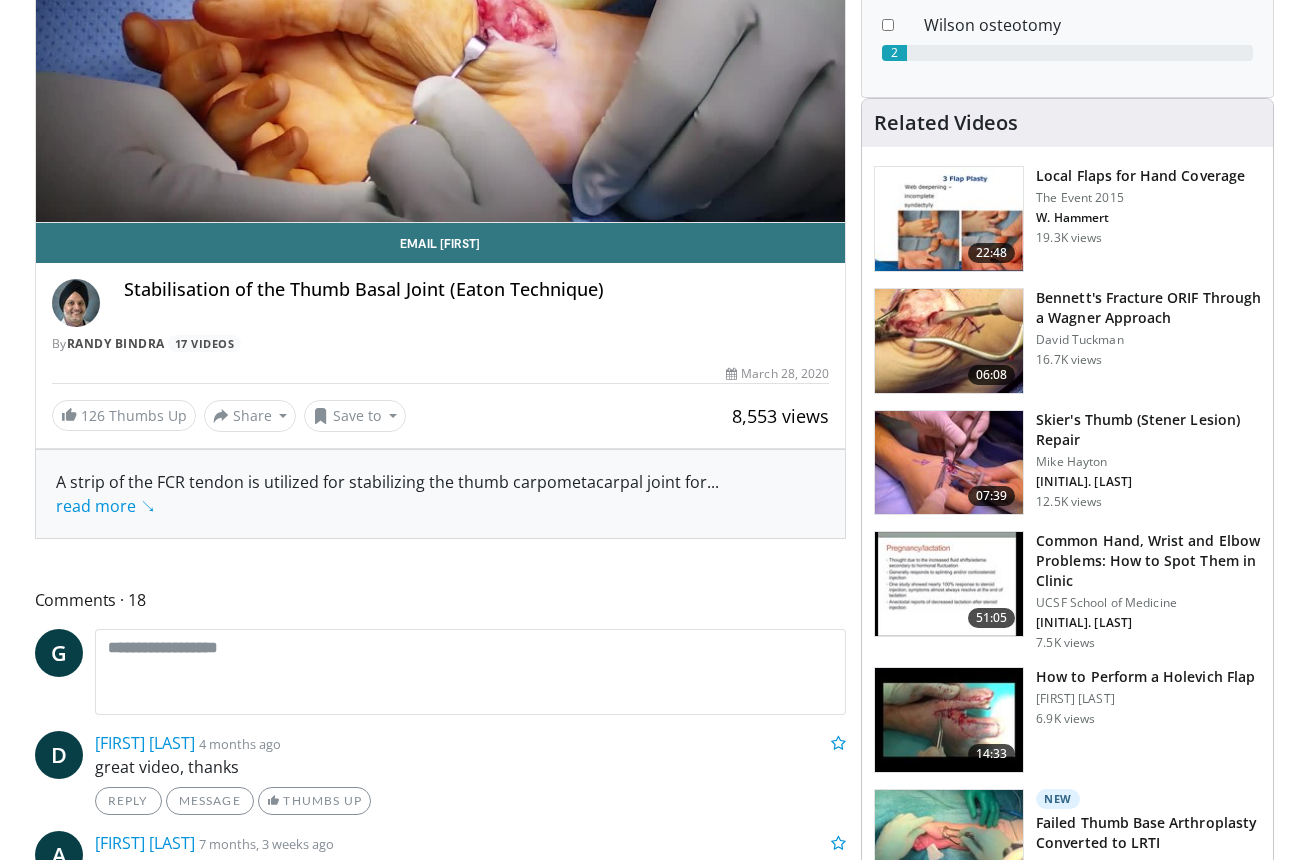 click at bounding box center (949, 842) 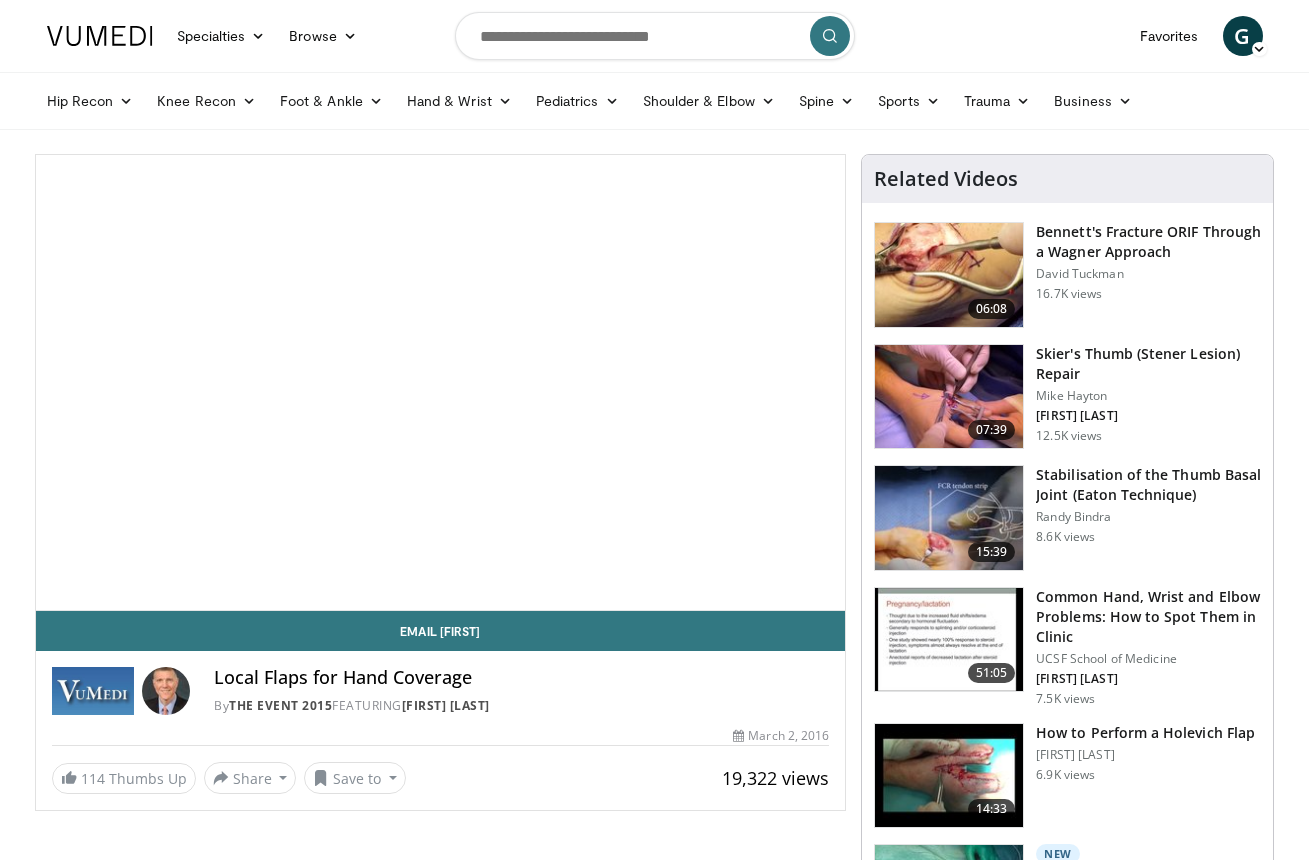 scroll, scrollTop: 0, scrollLeft: 0, axis: both 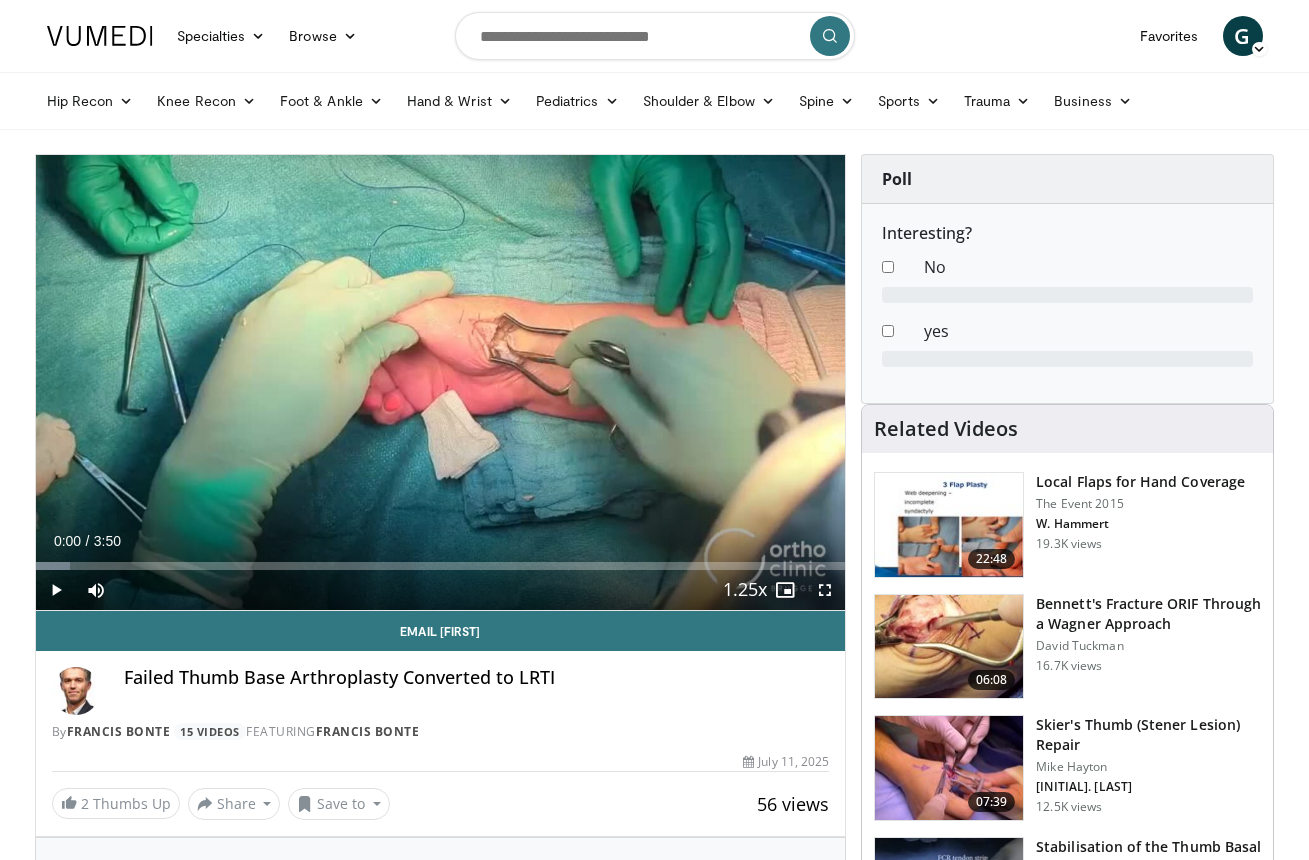 click at bounding box center [825, 590] 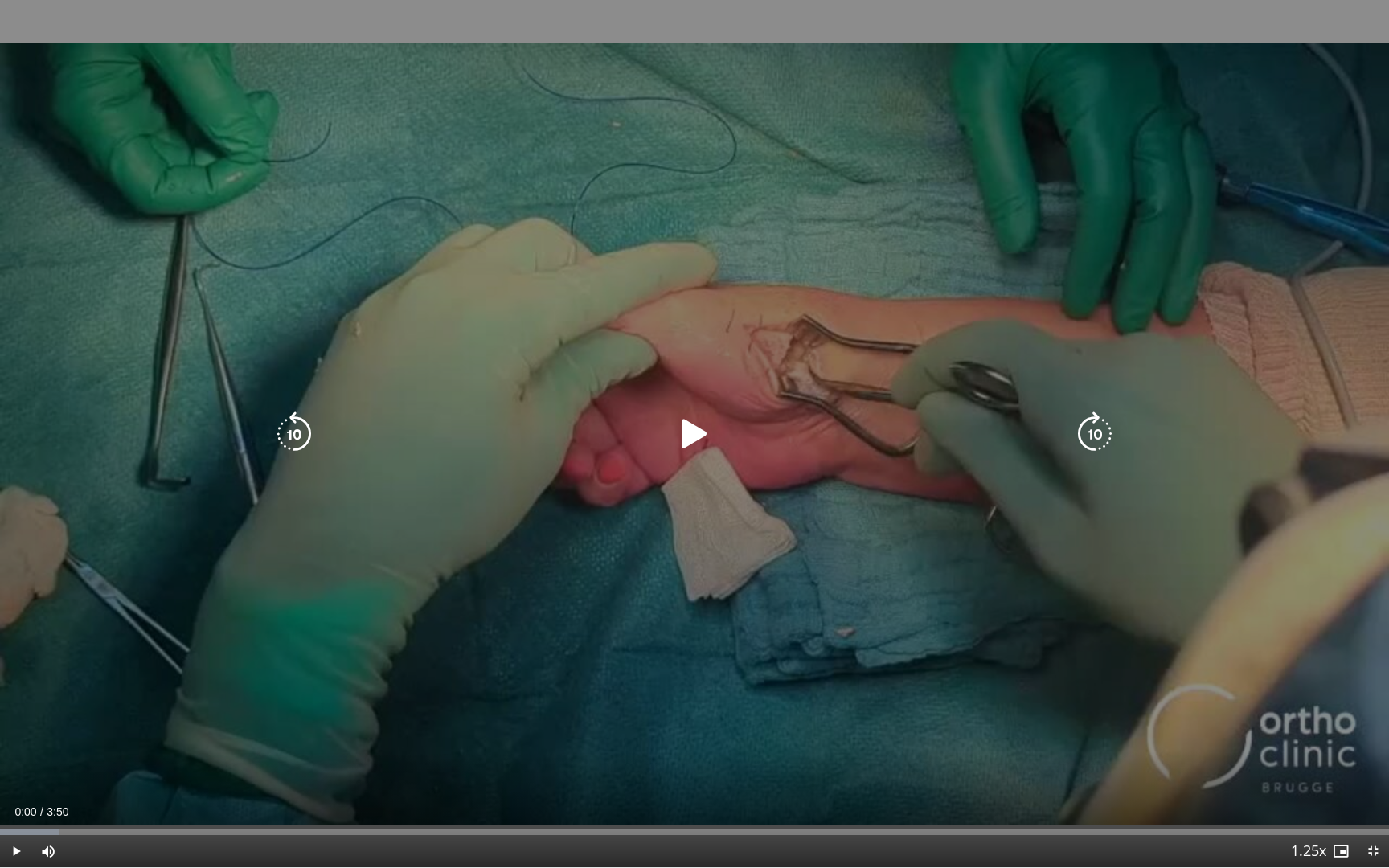 click at bounding box center (694, 434) 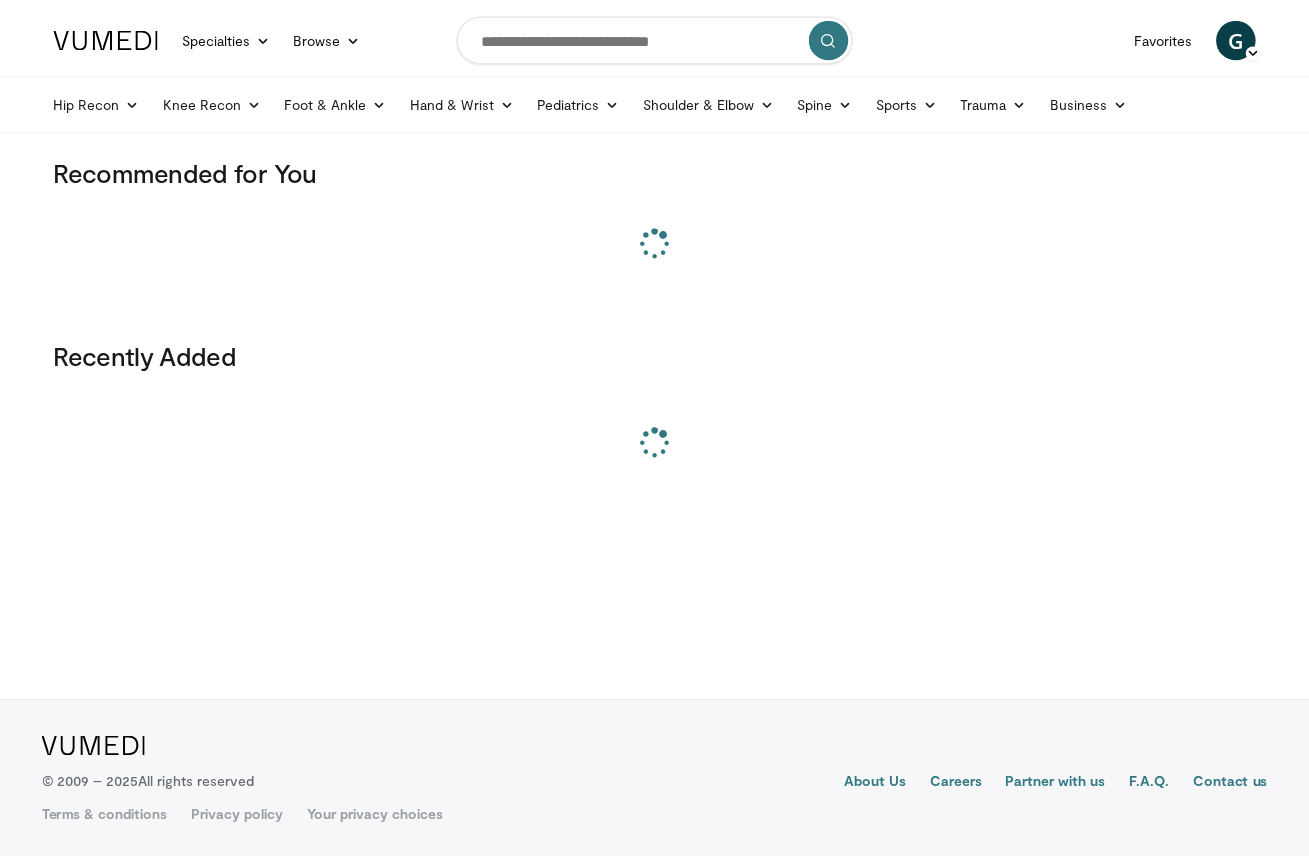 scroll, scrollTop: 0, scrollLeft: 0, axis: both 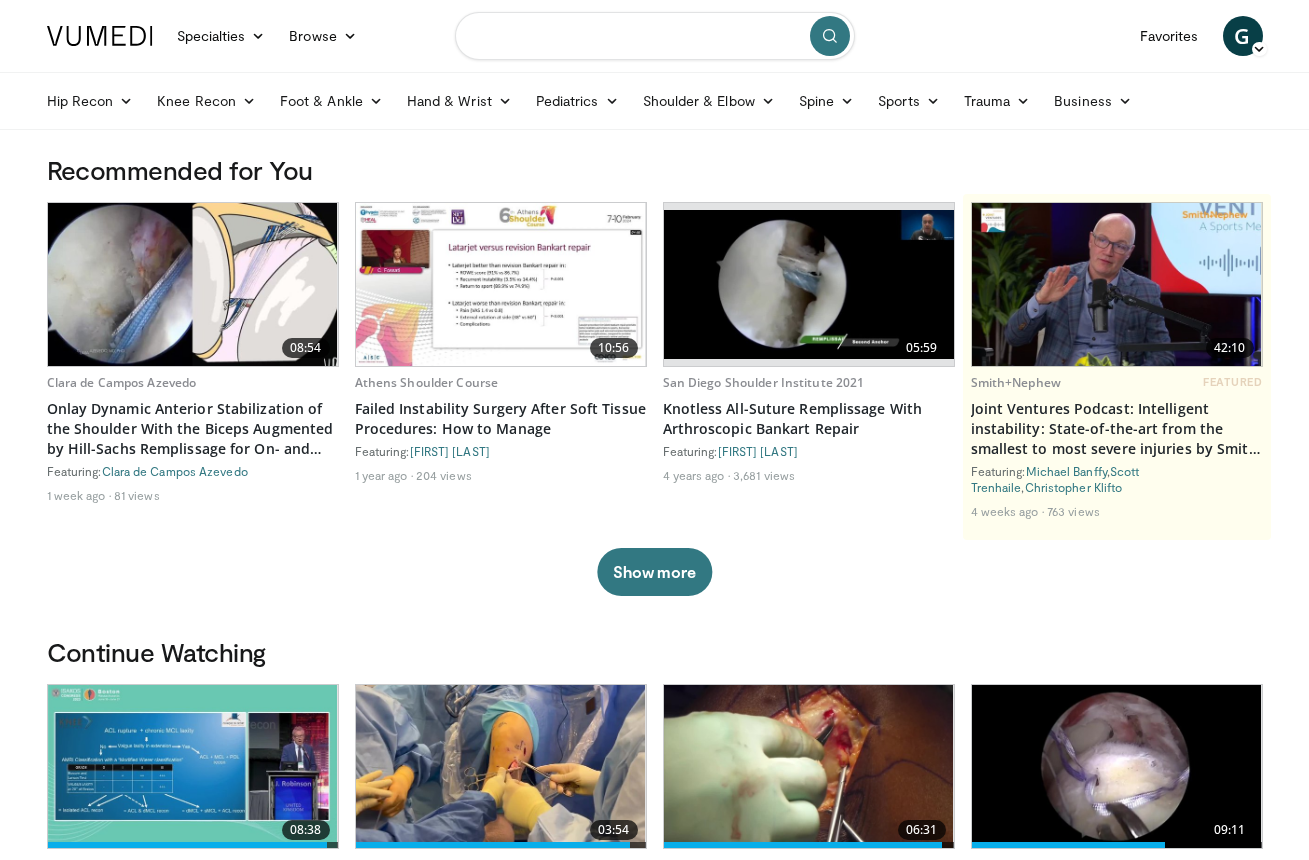 click at bounding box center [655, 36] 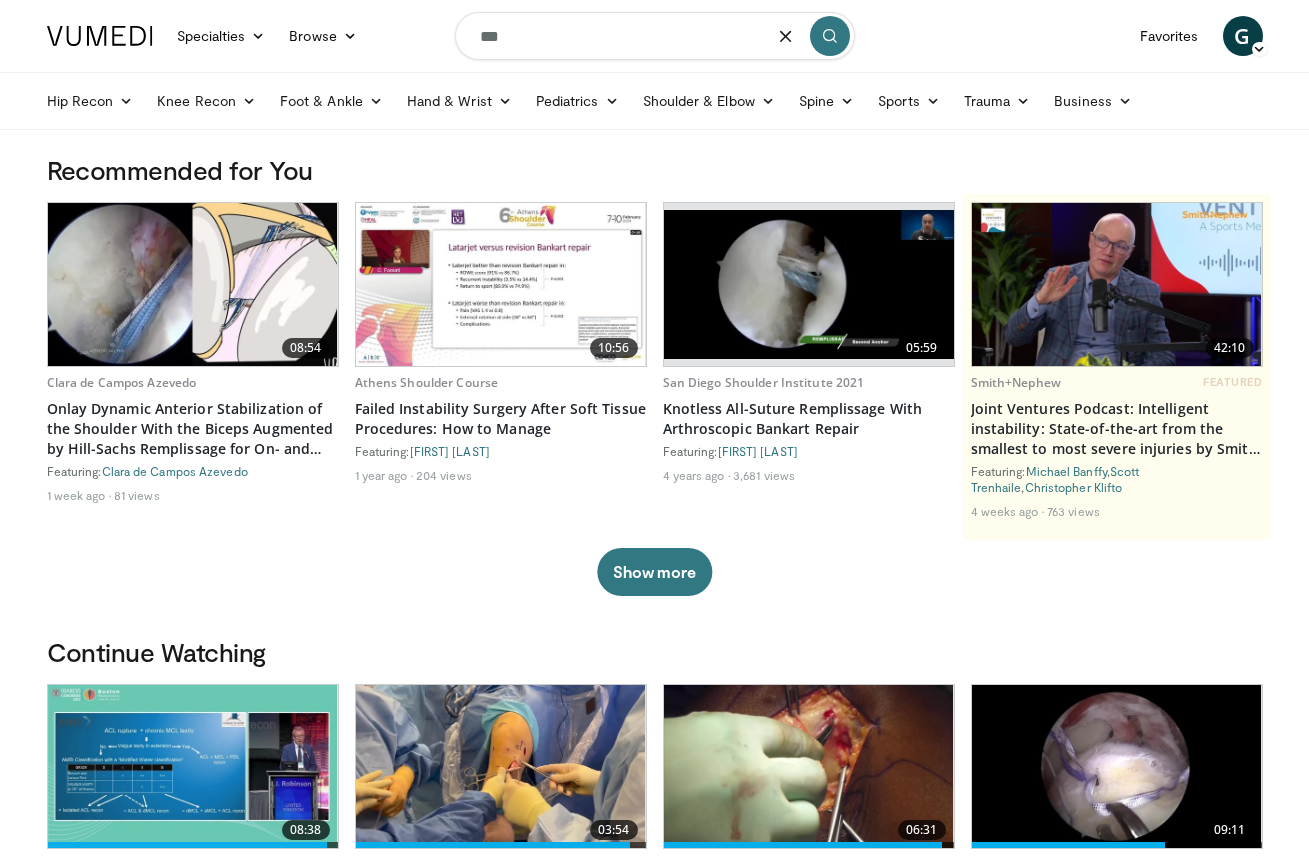 type on "****" 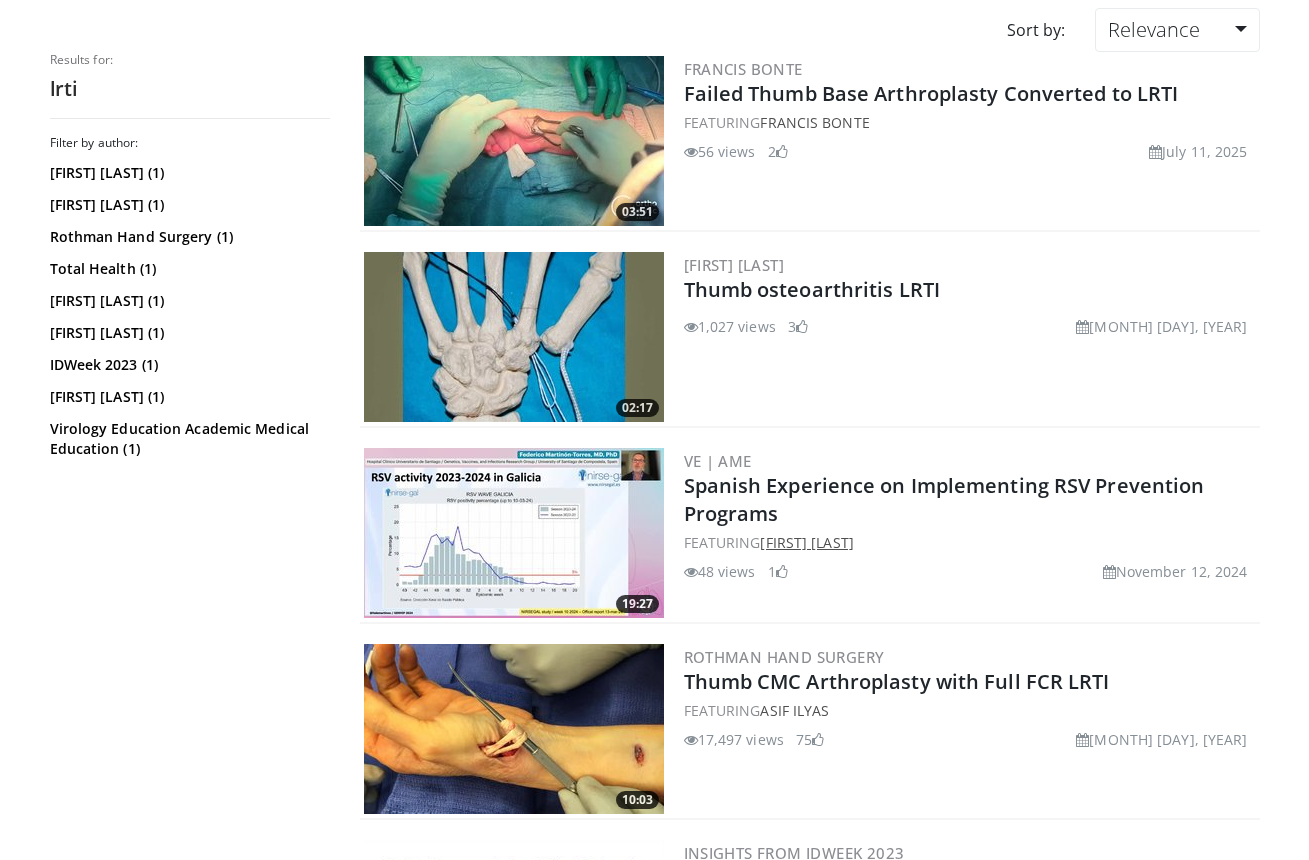 scroll, scrollTop: 351, scrollLeft: 0, axis: vertical 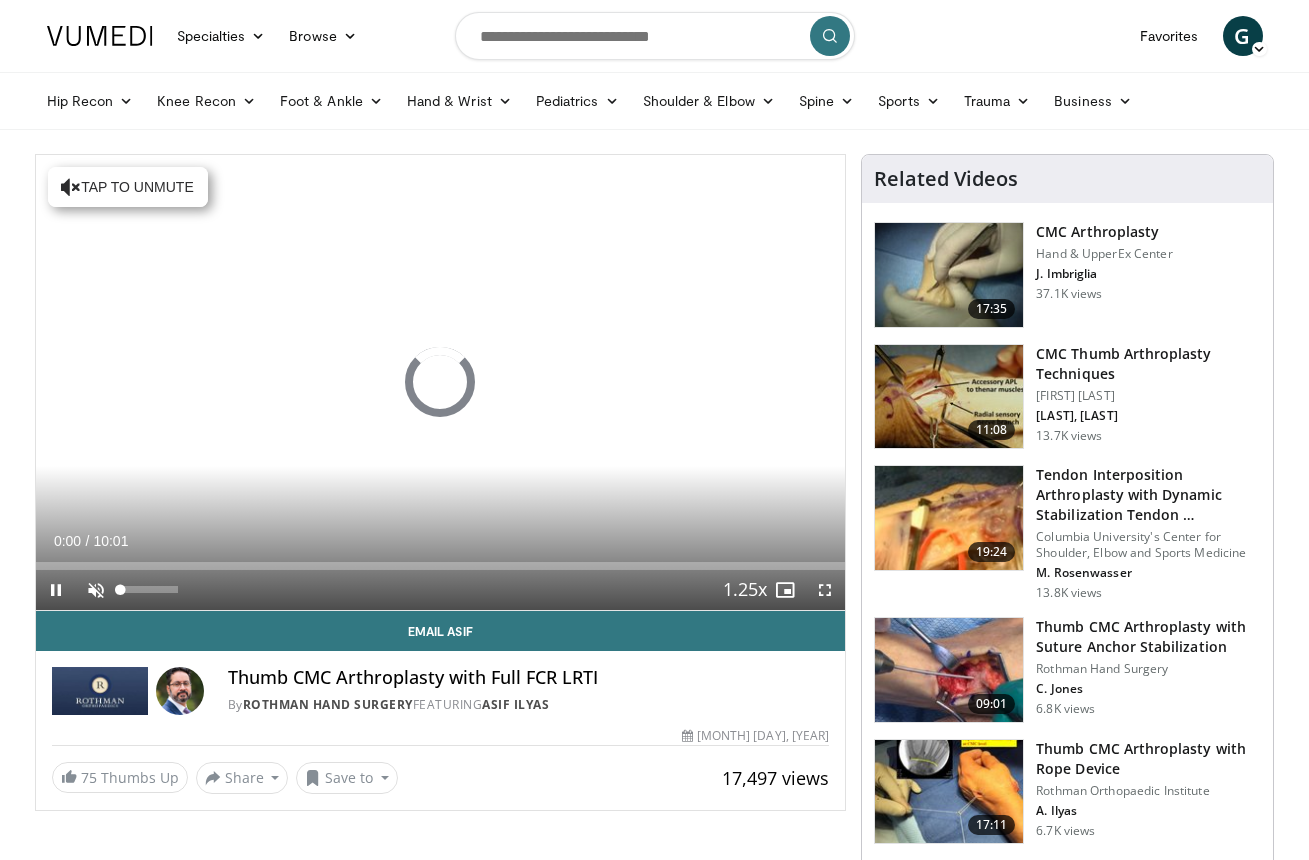 click at bounding box center [96, 590] 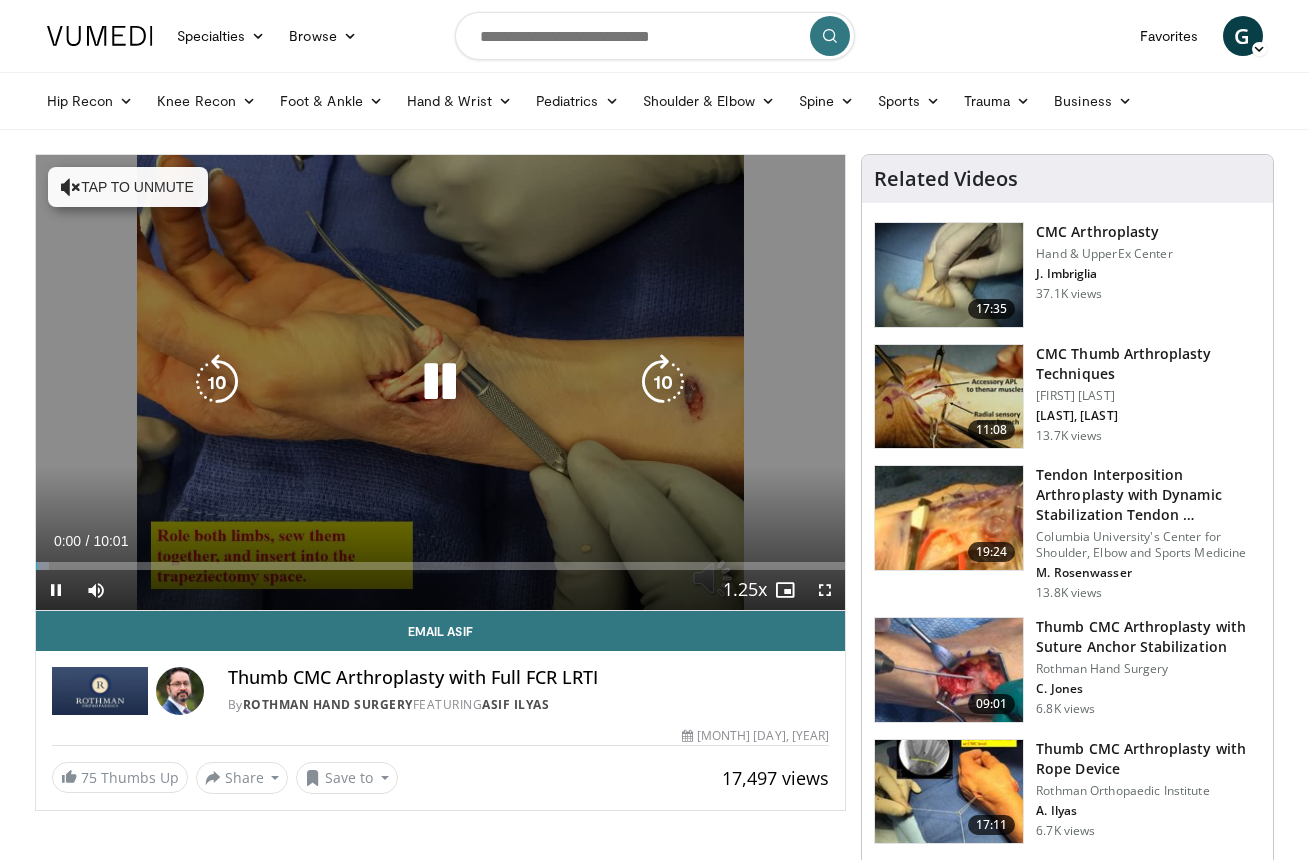 click on "Tap to unmute" at bounding box center [128, 187] 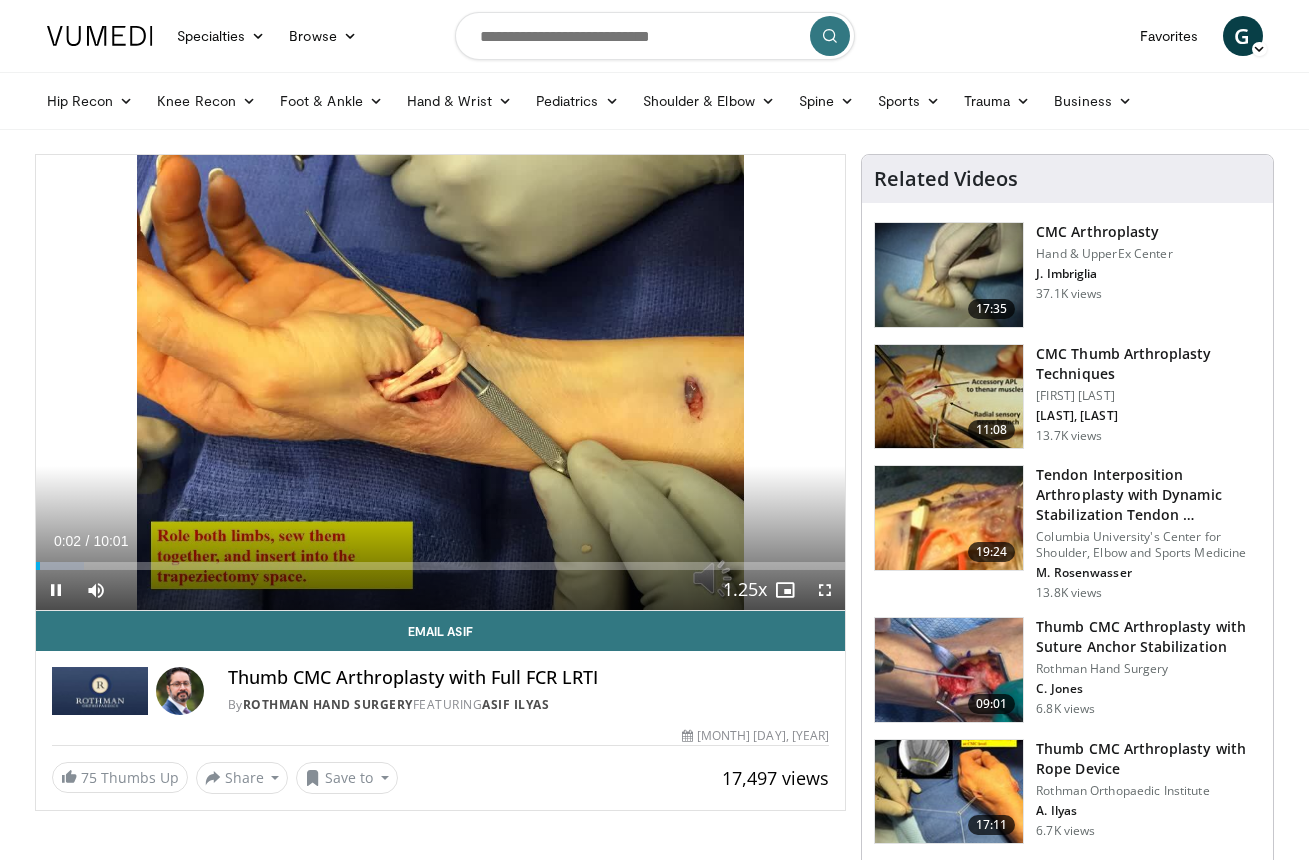 click at bounding box center [825, 590] 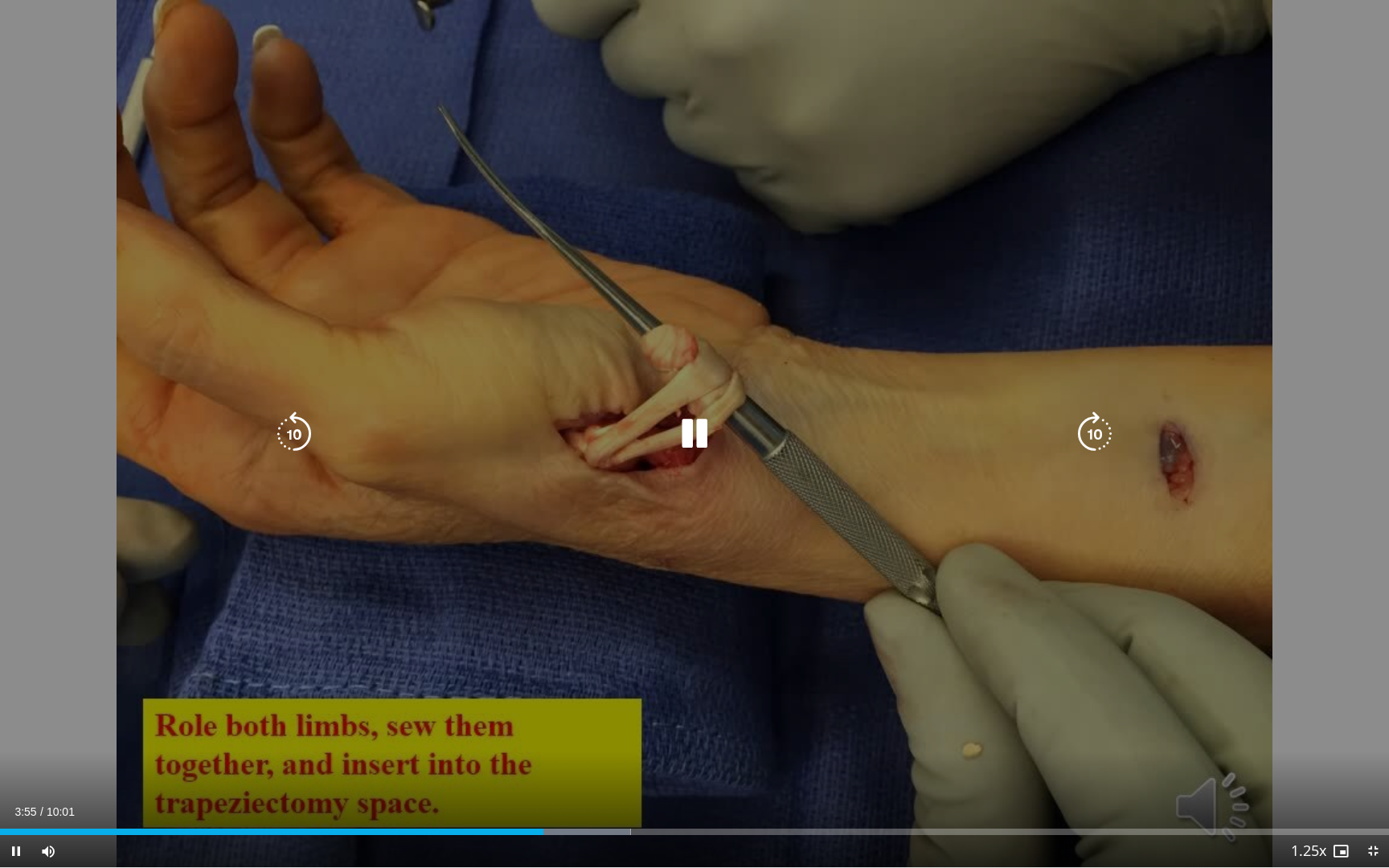 click at bounding box center (694, 434) 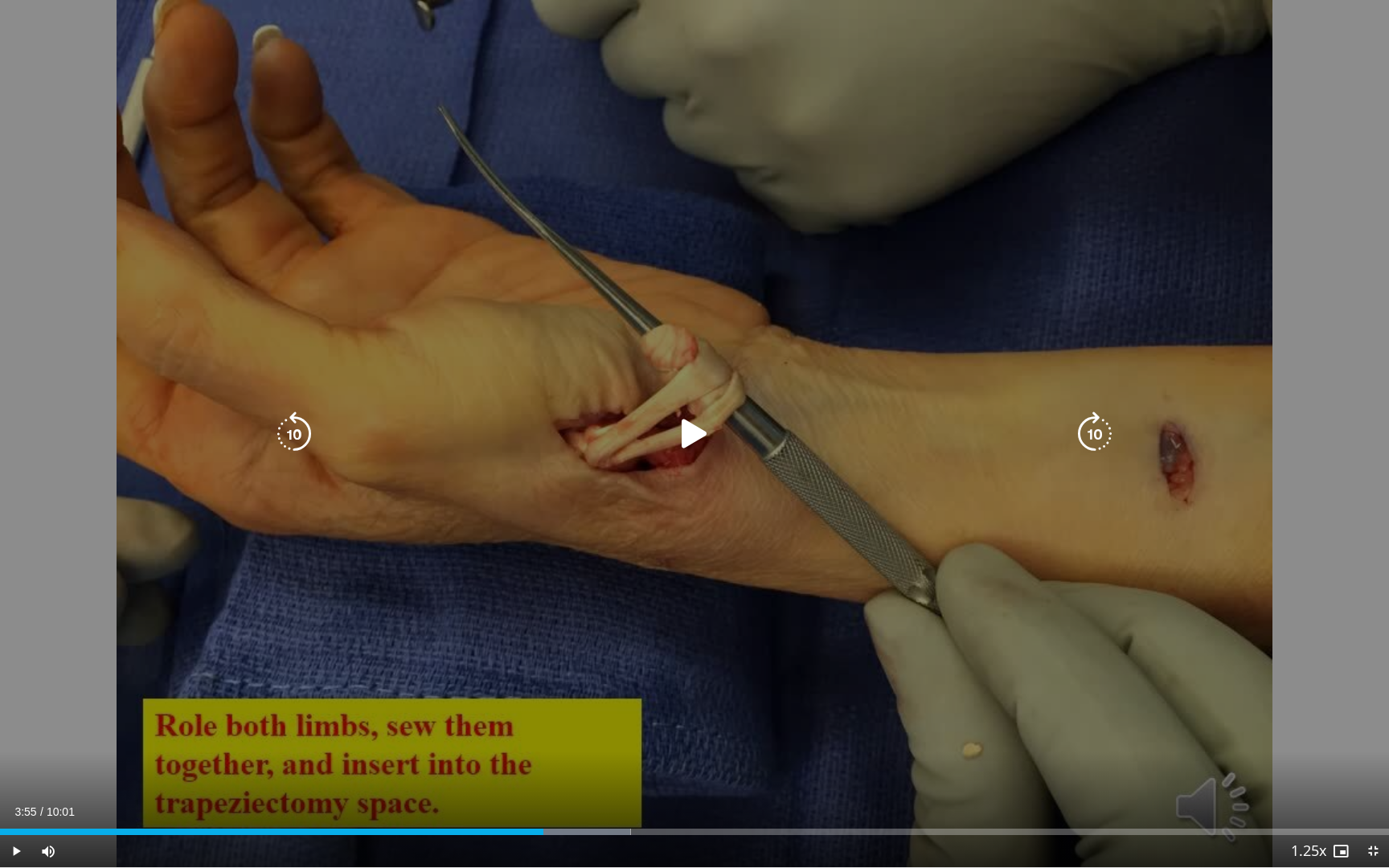 click on "10 seconds
Tap to unmute" at bounding box center (694, 433) 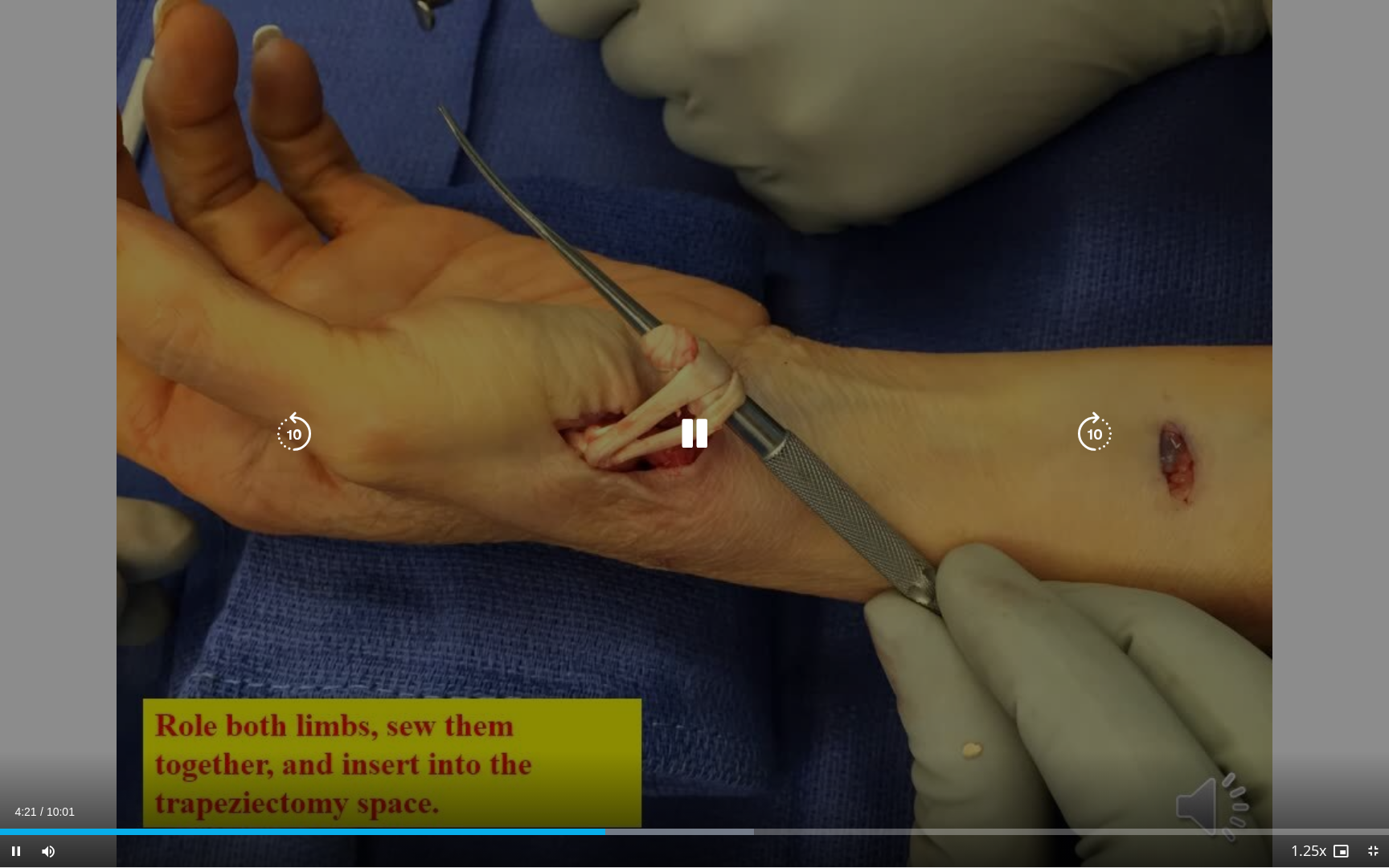 click at bounding box center (694, 434) 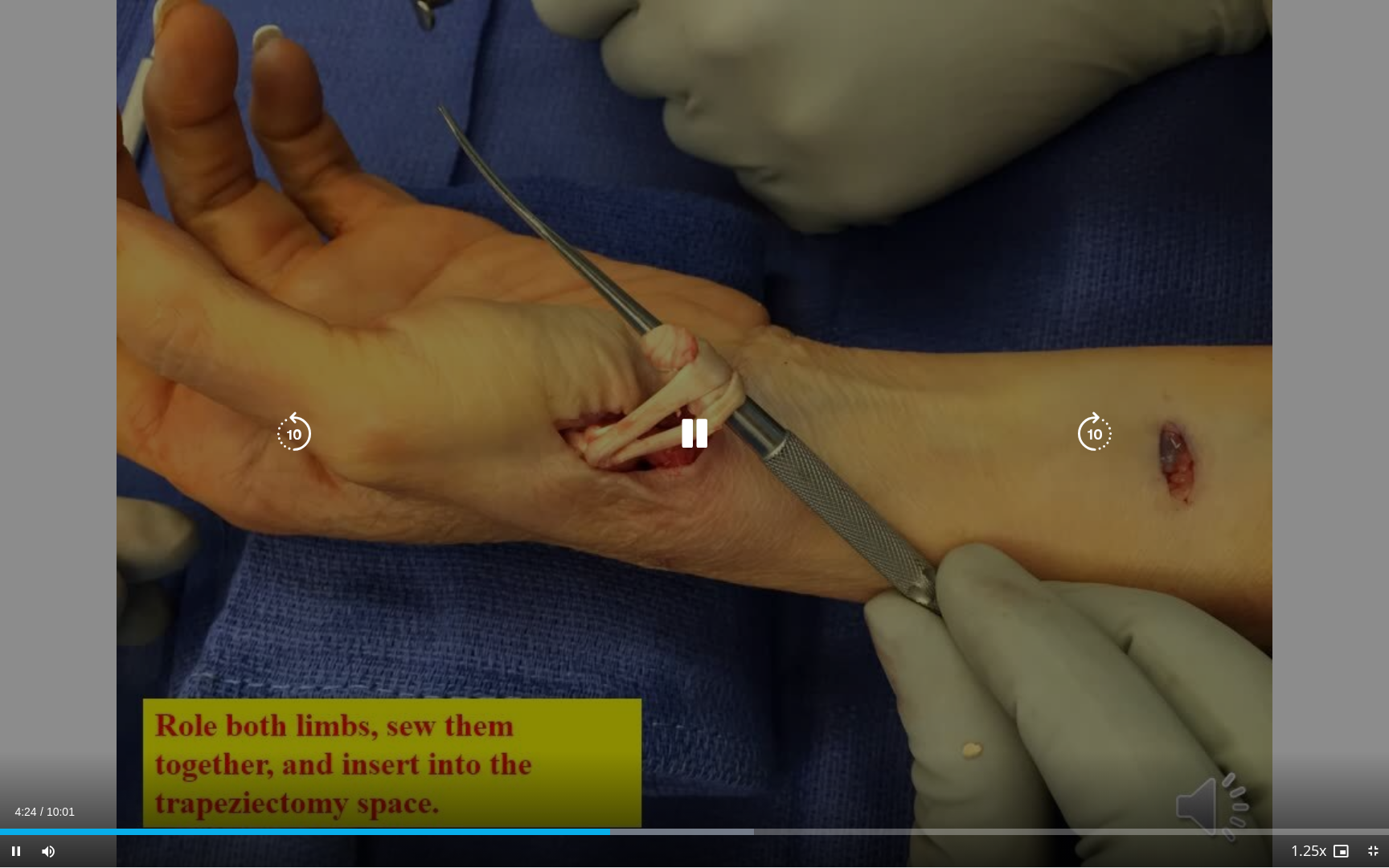 click at bounding box center [694, 434] 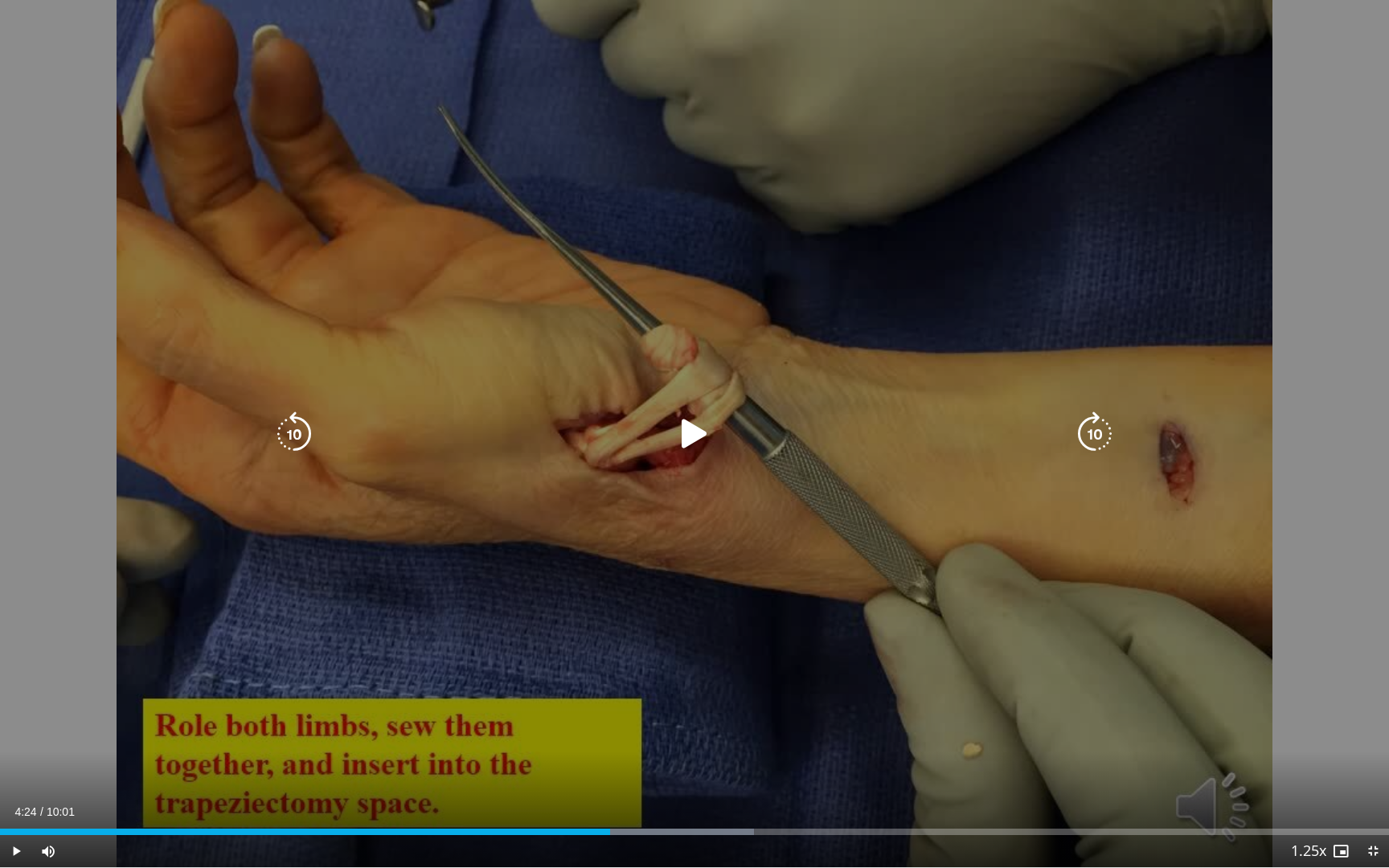 click at bounding box center (694, 434) 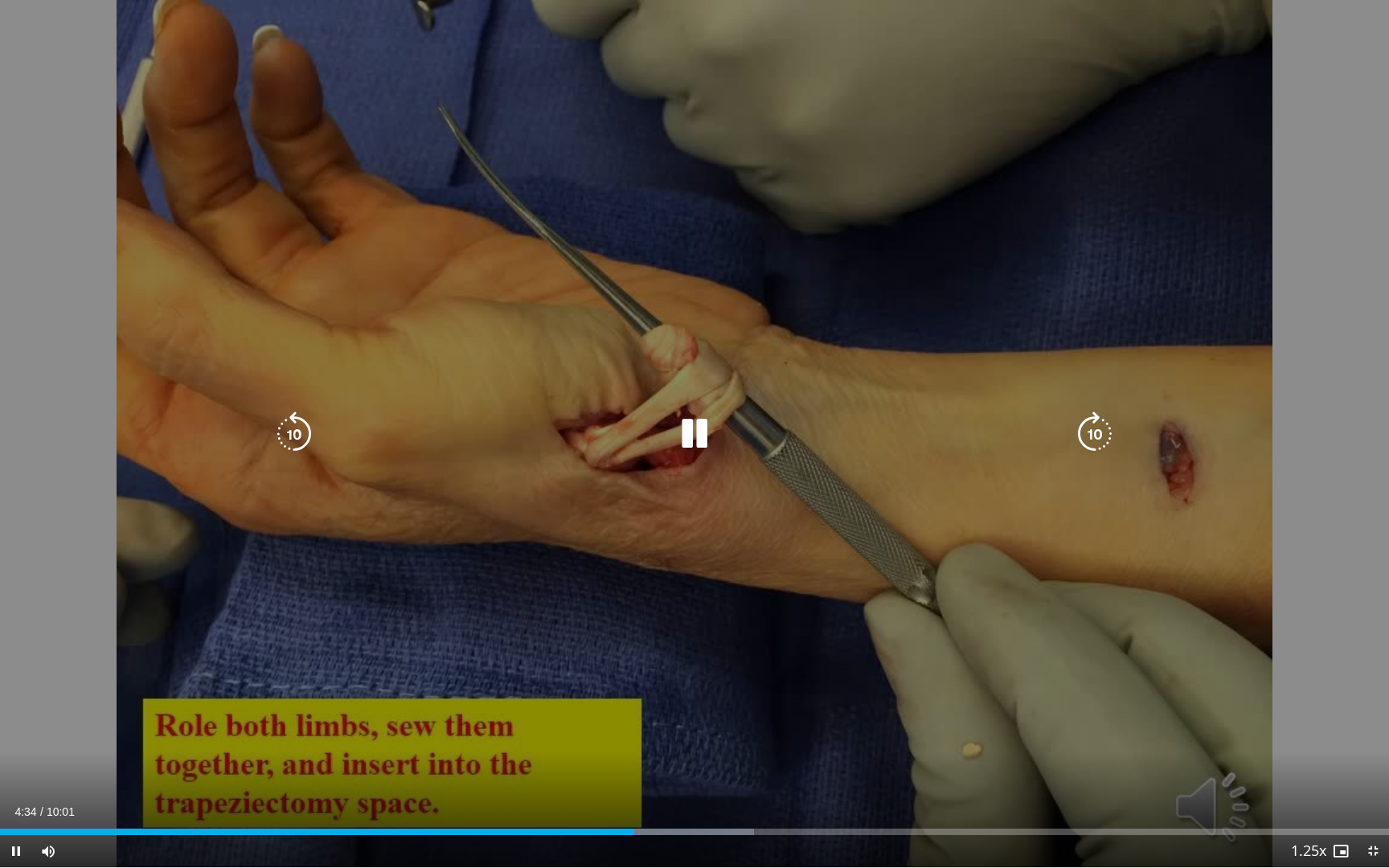 click at bounding box center (694, 434) 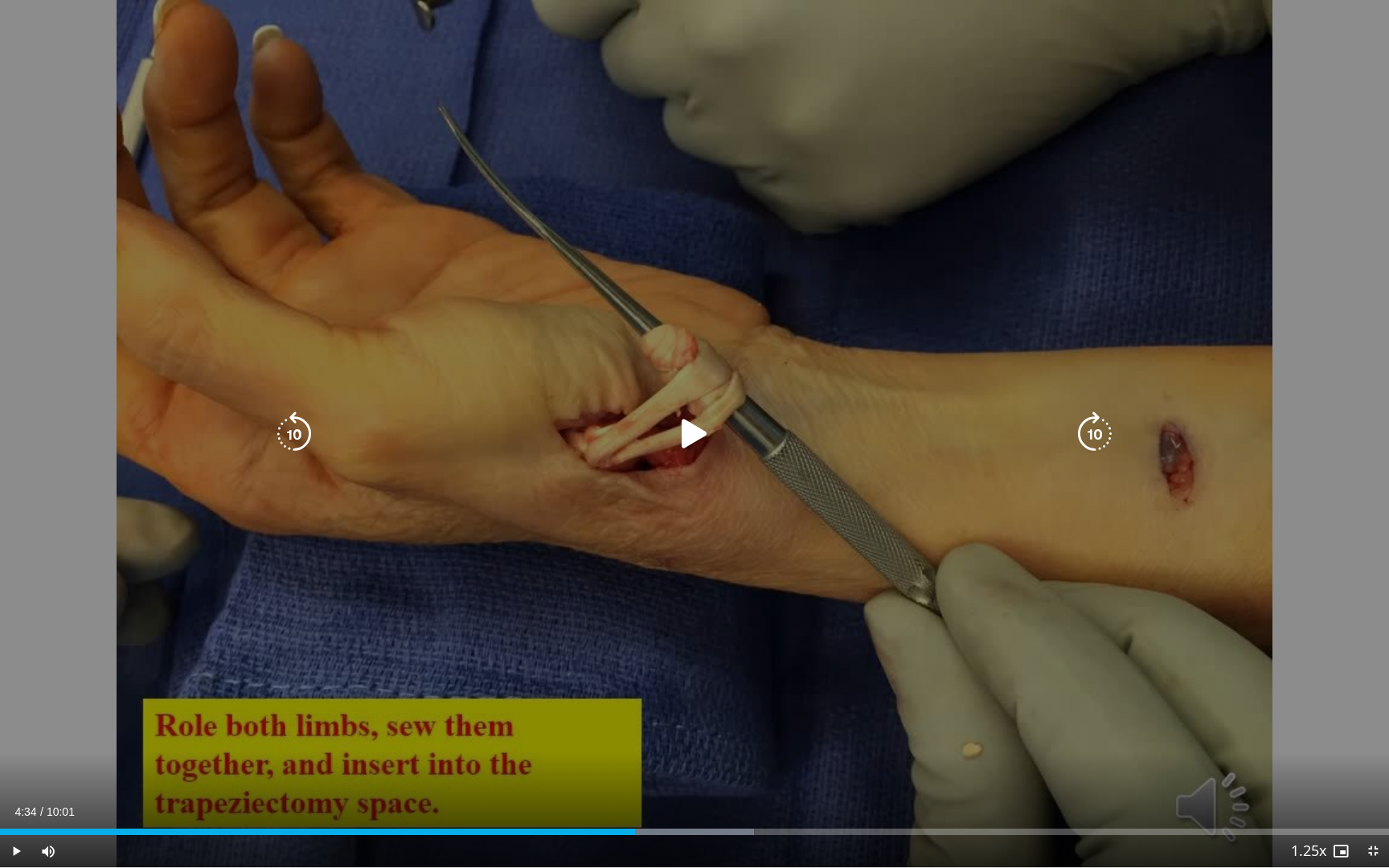 click at bounding box center [694, 434] 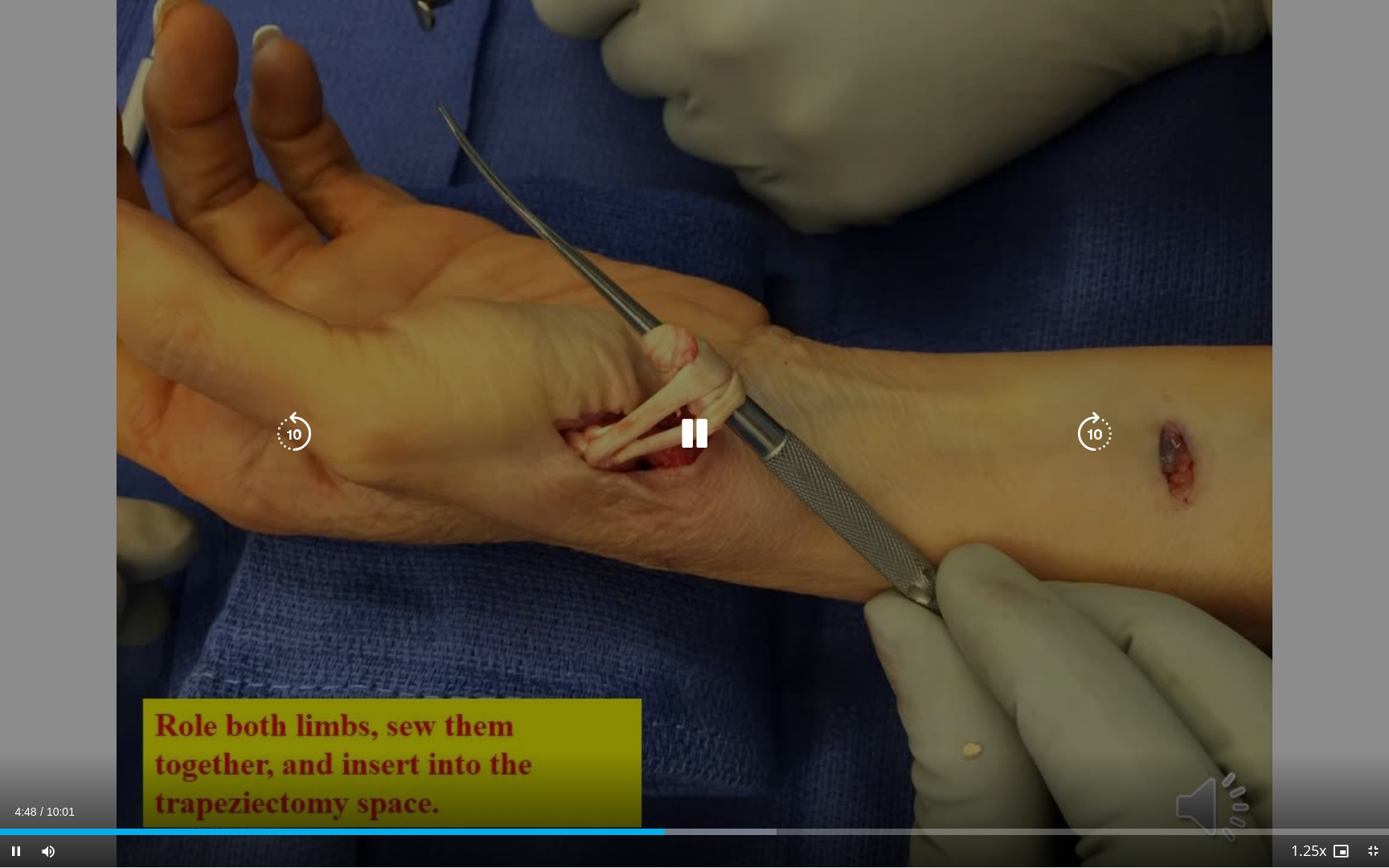 click at bounding box center (694, 434) 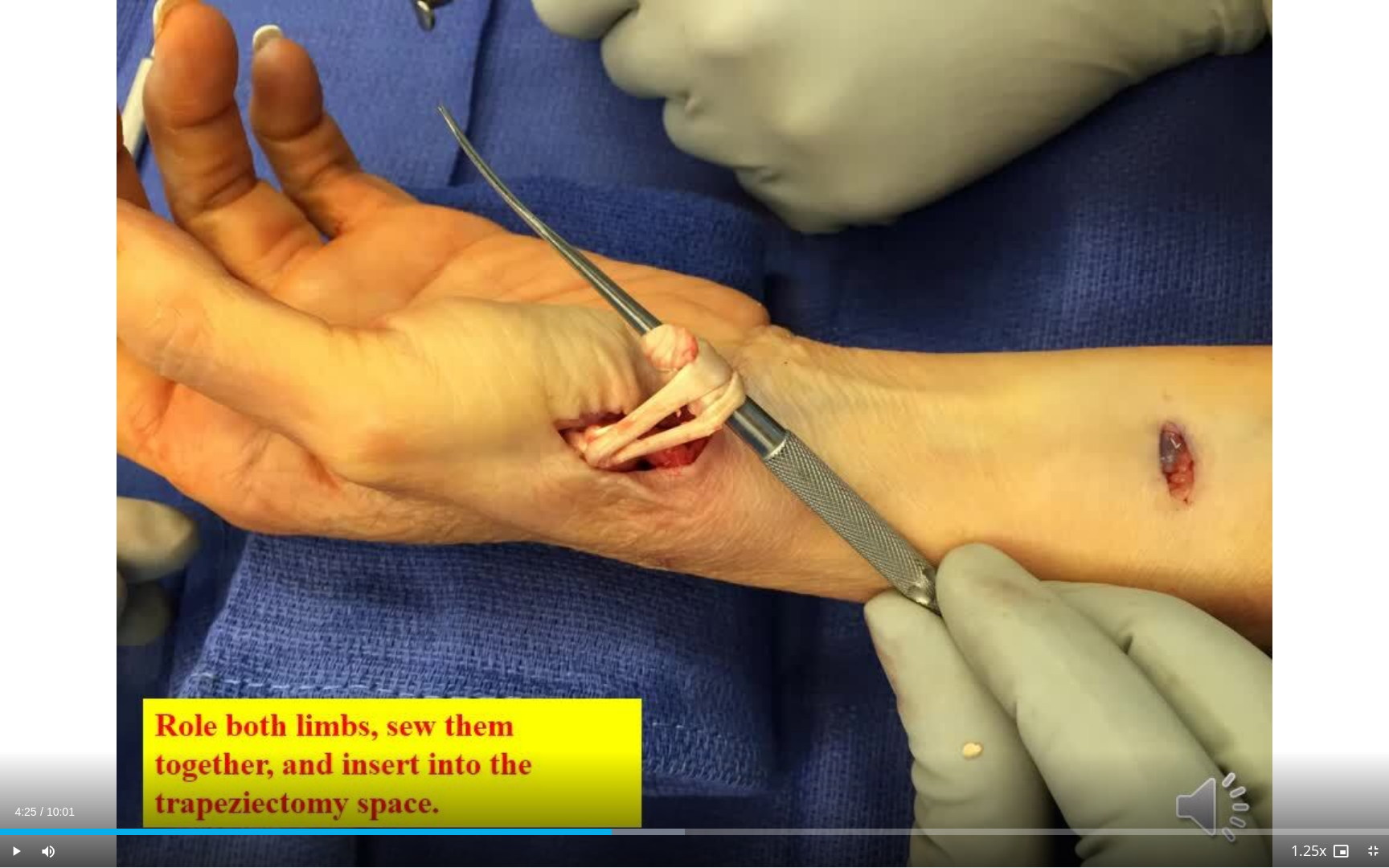 click at bounding box center (16, 851) 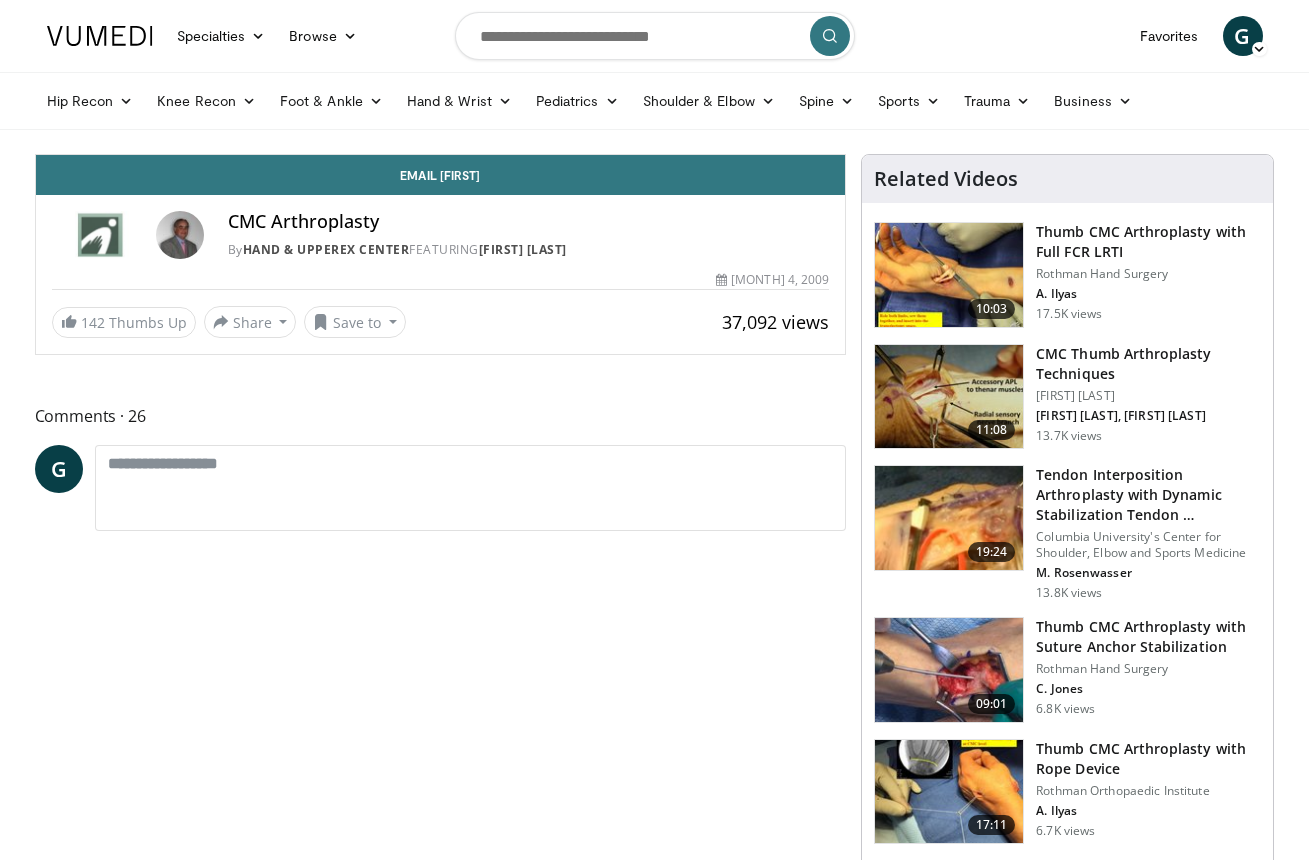 scroll, scrollTop: 0, scrollLeft: 0, axis: both 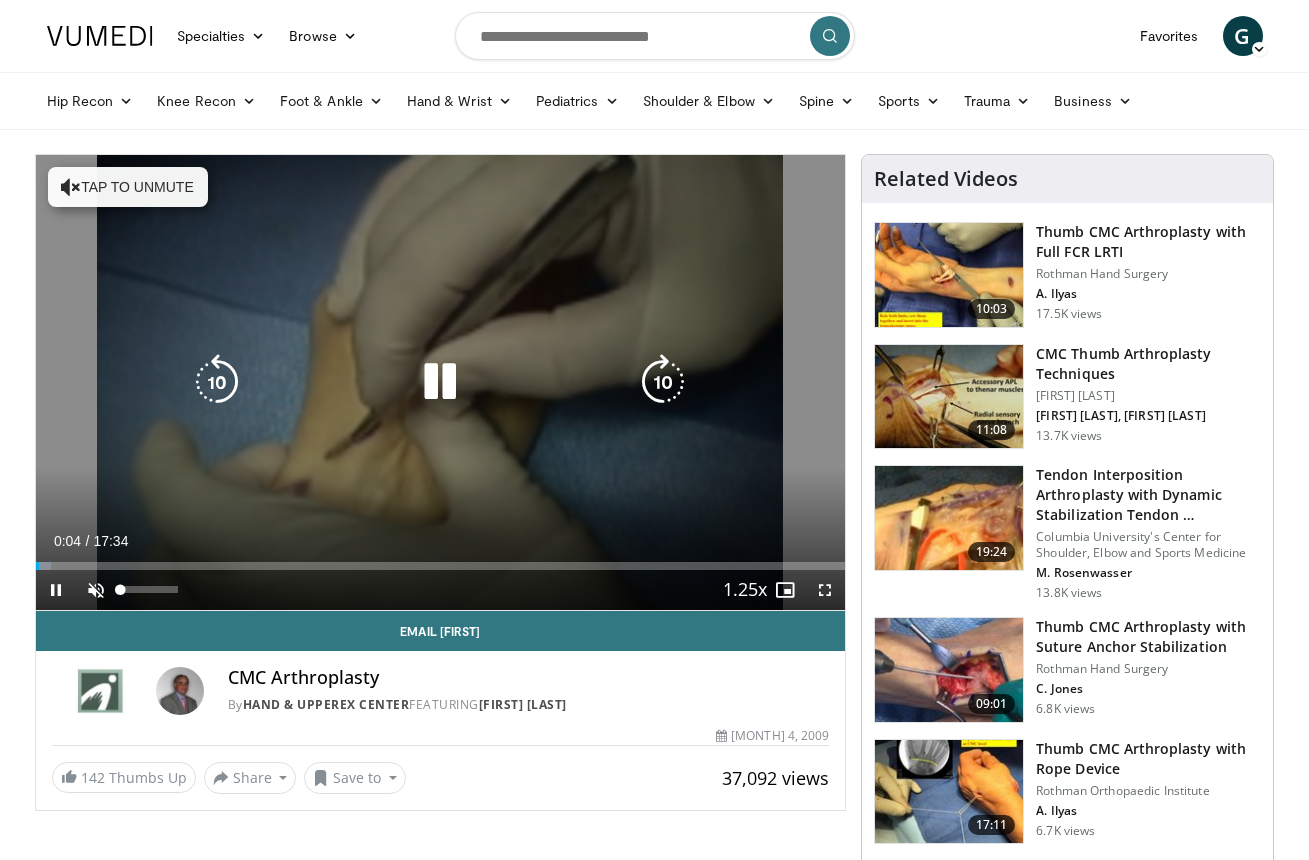 click at bounding box center [96, 590] 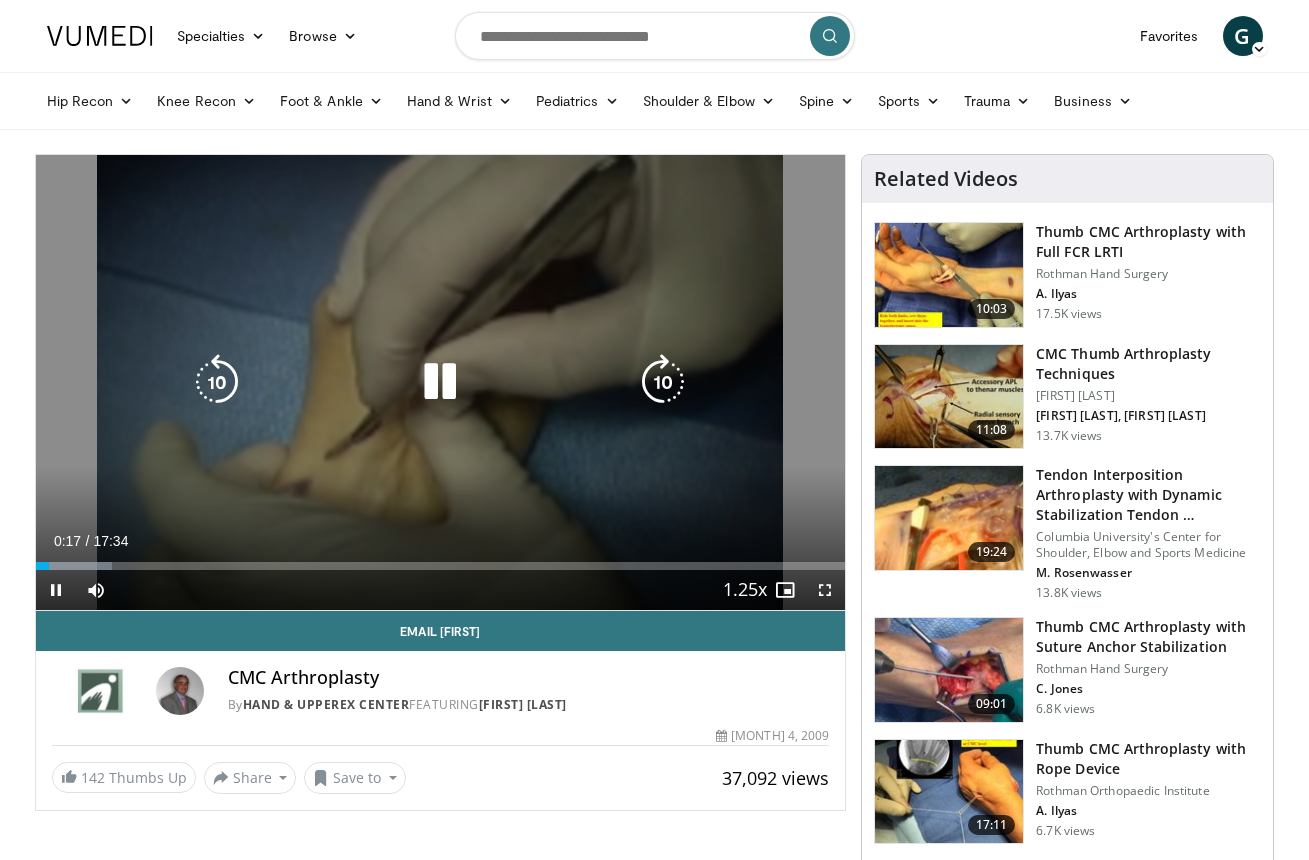 click on "10 seconds
Tap to unmute" at bounding box center [441, 382] 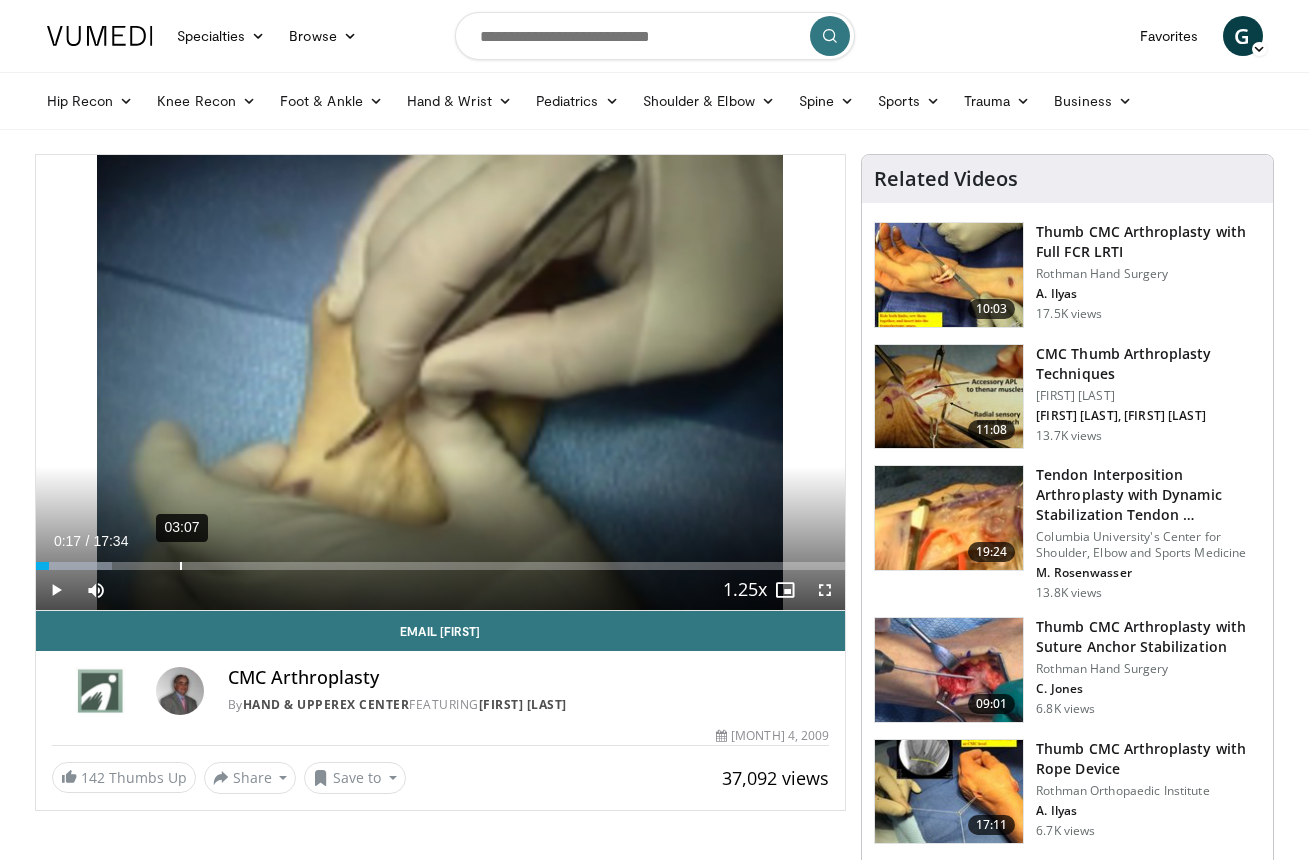 click on "03:07" at bounding box center [181, 566] 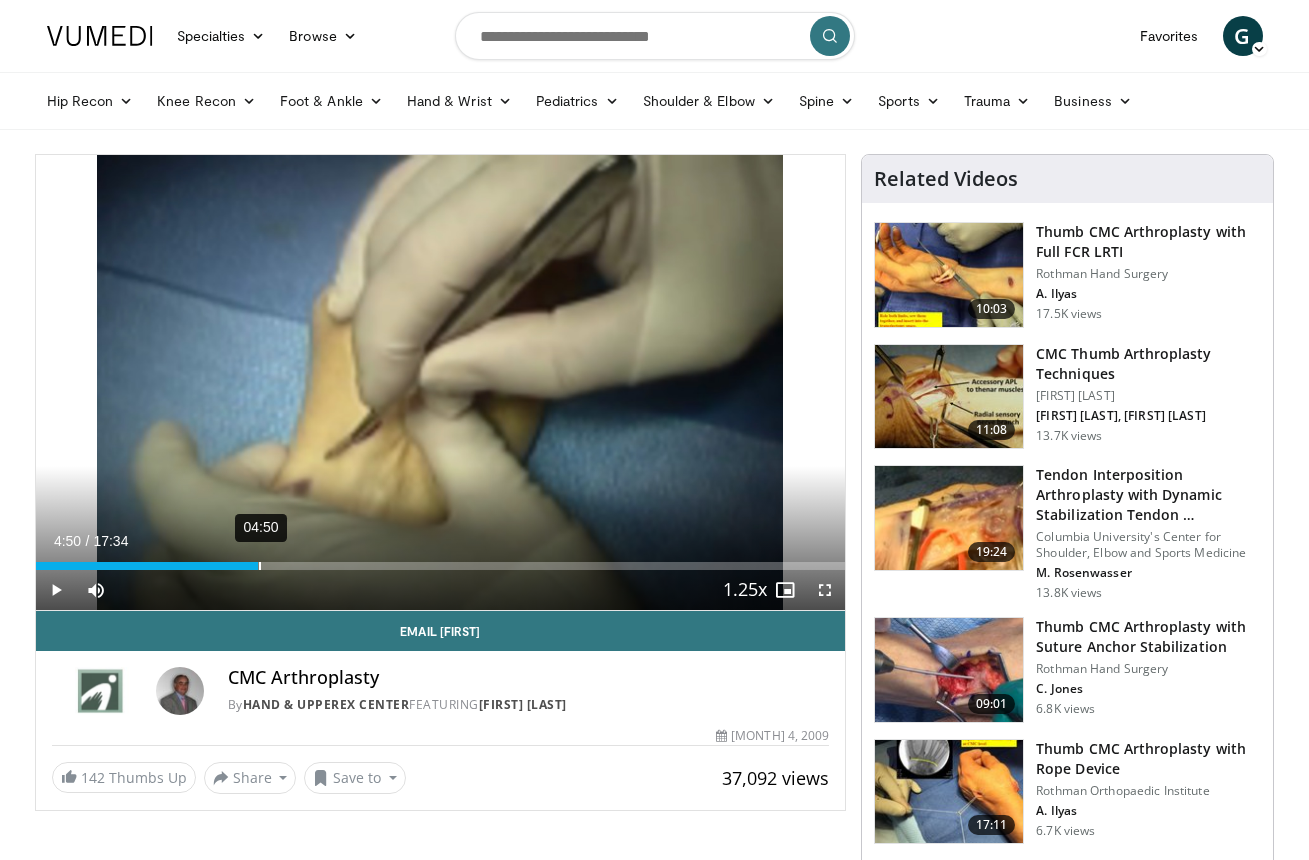 click on "04:50" at bounding box center (260, 566) 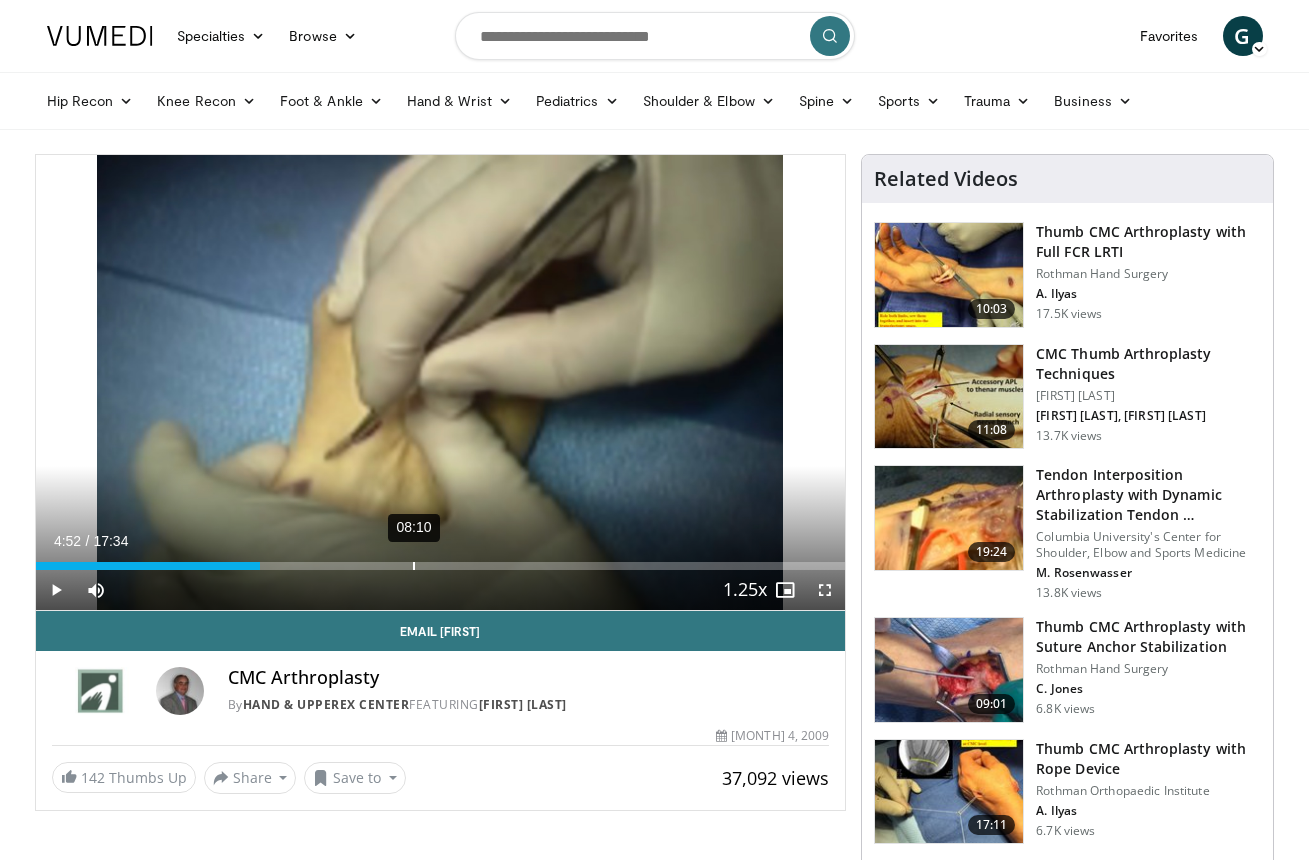click on "08:10" at bounding box center (414, 566) 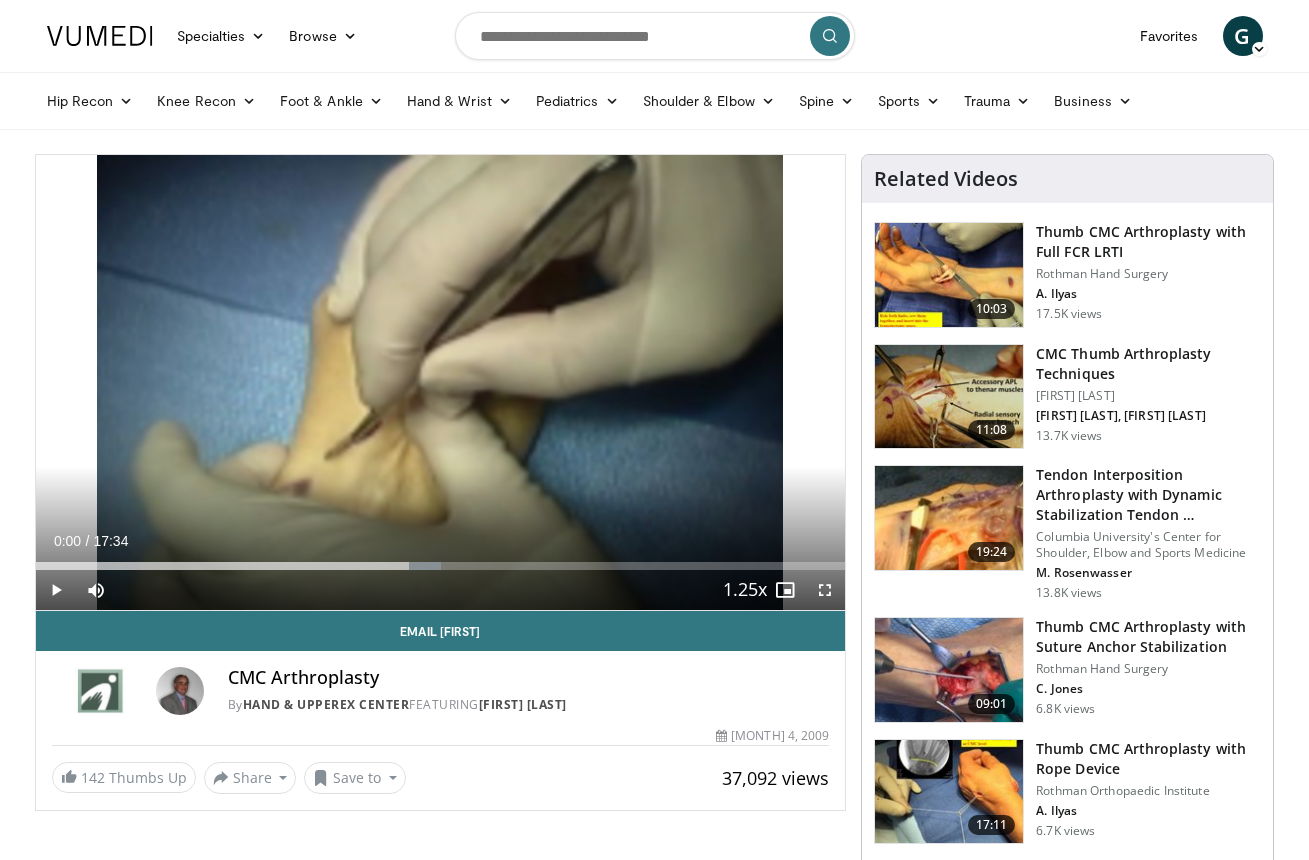 drag, startPoint x: 425, startPoint y: 566, endPoint x: 15, endPoint y: 554, distance: 410.17557 